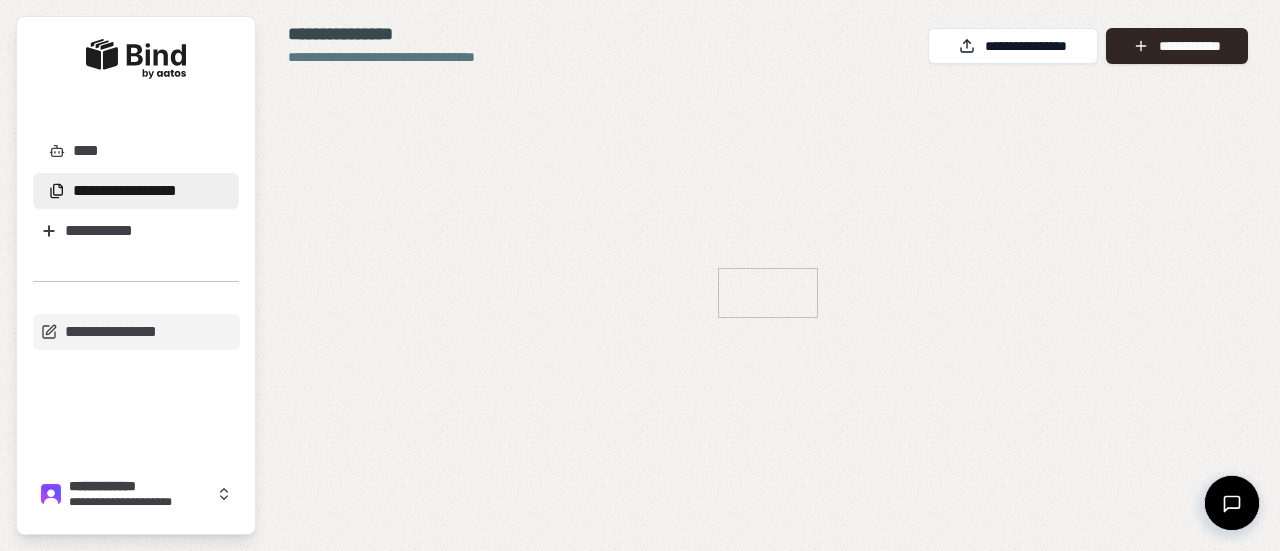 scroll, scrollTop: 0, scrollLeft: 0, axis: both 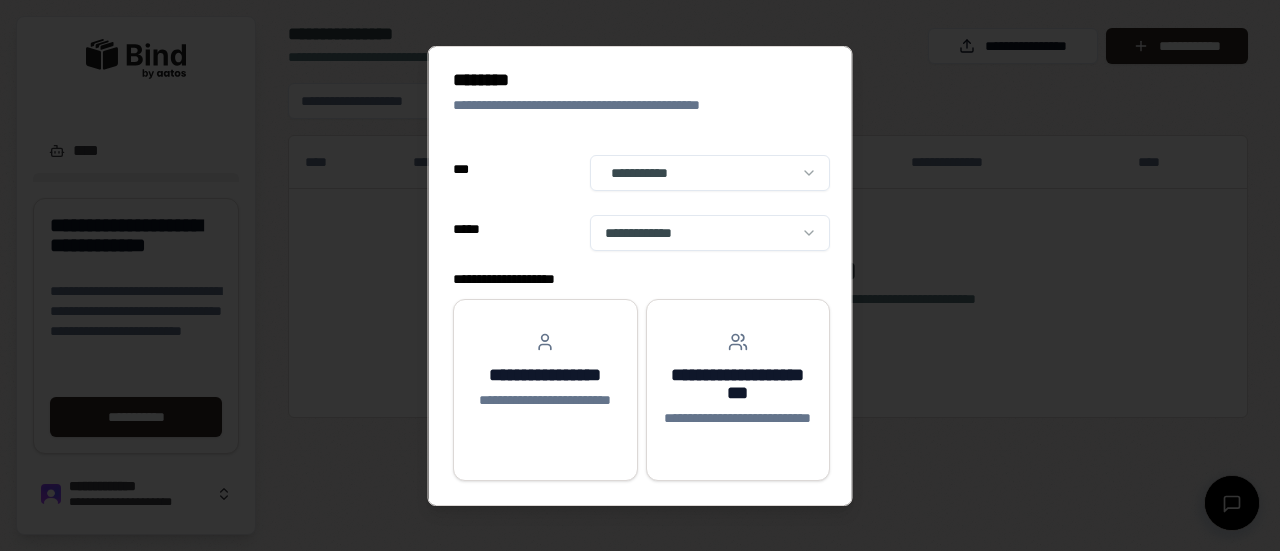 click on "**********" at bounding box center (640, 275) 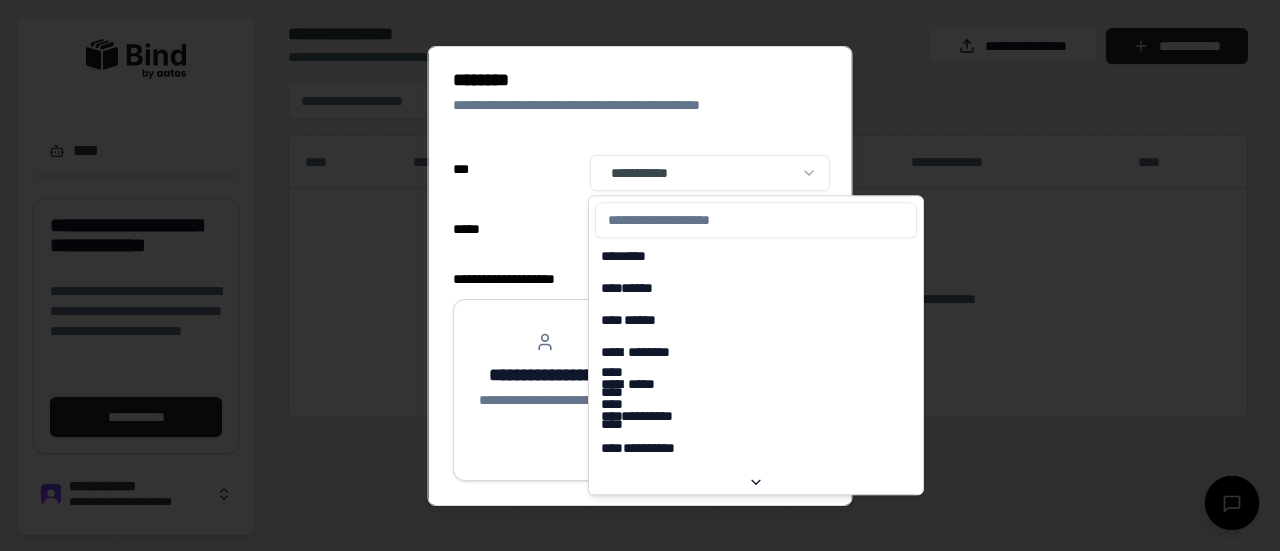 select on "**" 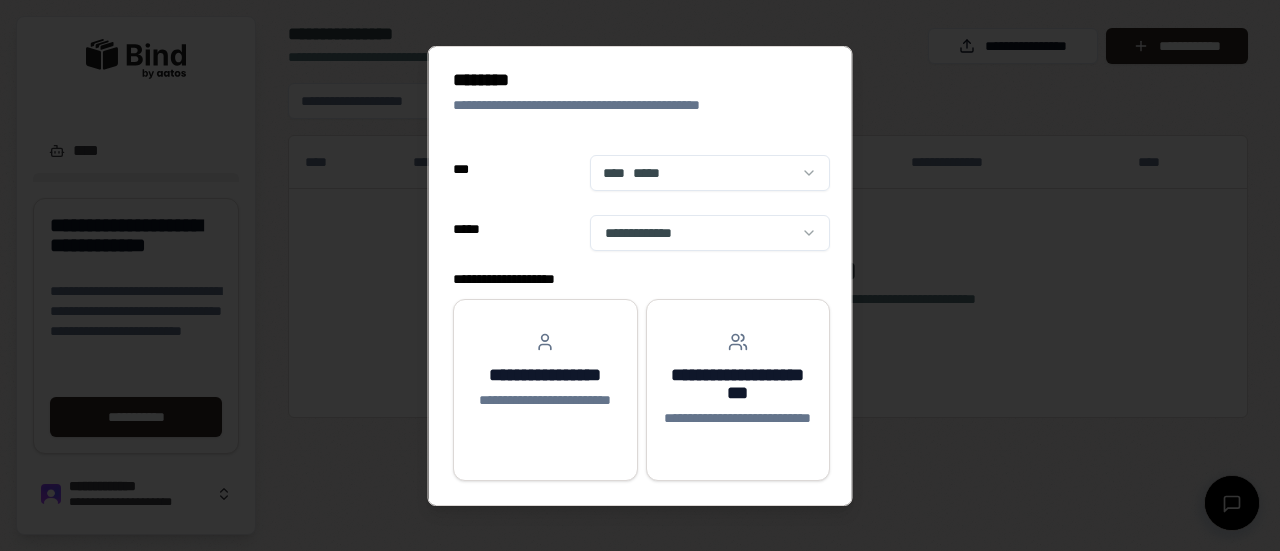 click on "**********" at bounding box center (640, 275) 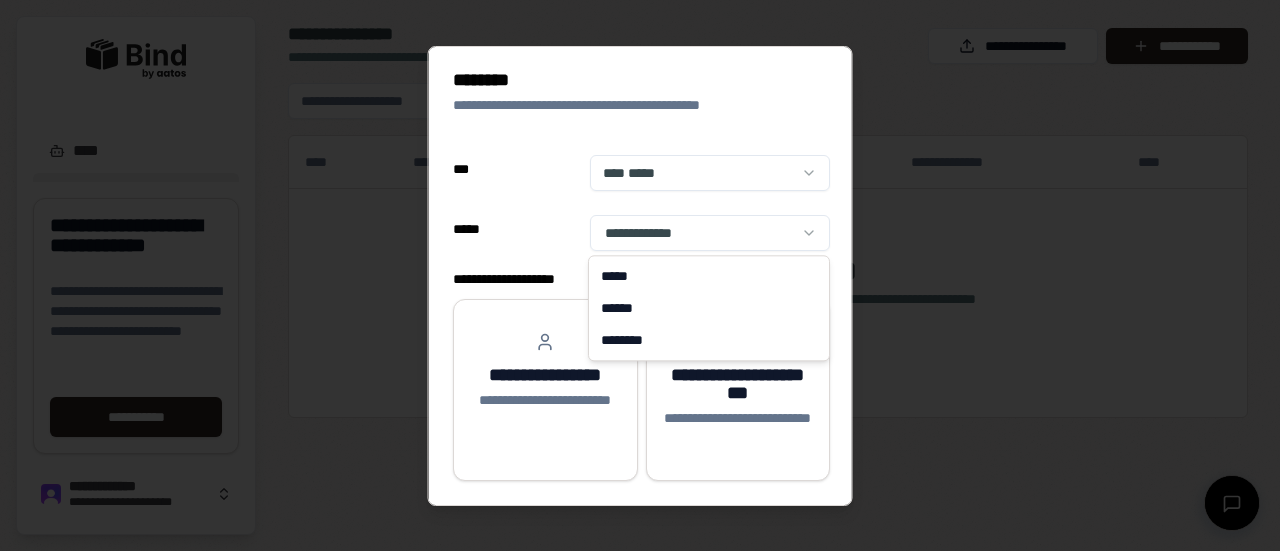 select on "*****" 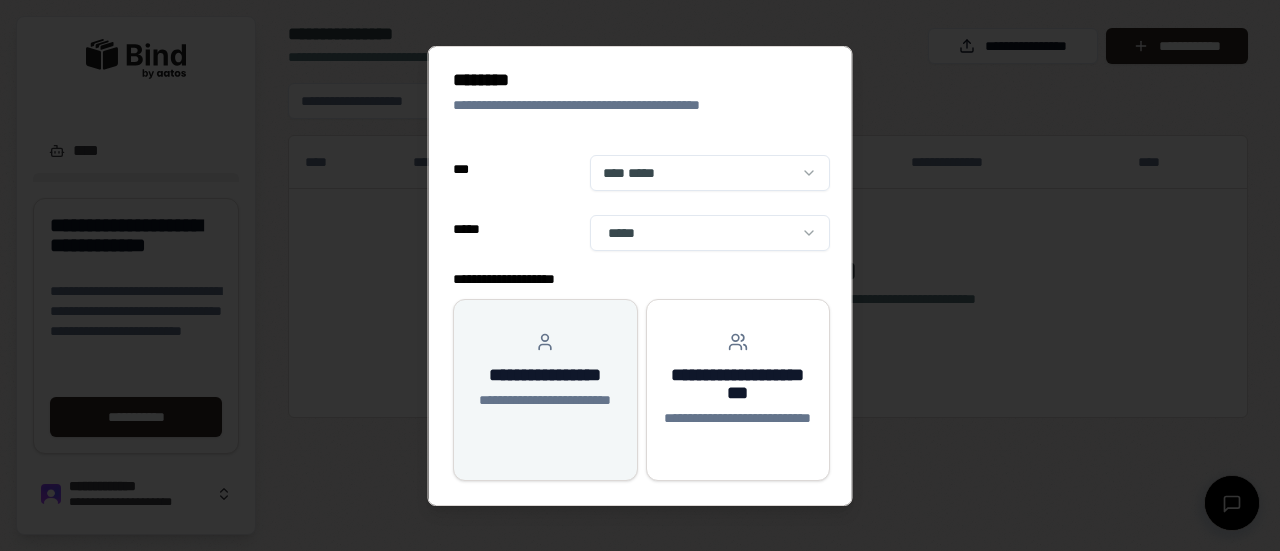 click on "**********" at bounding box center (545, 375) 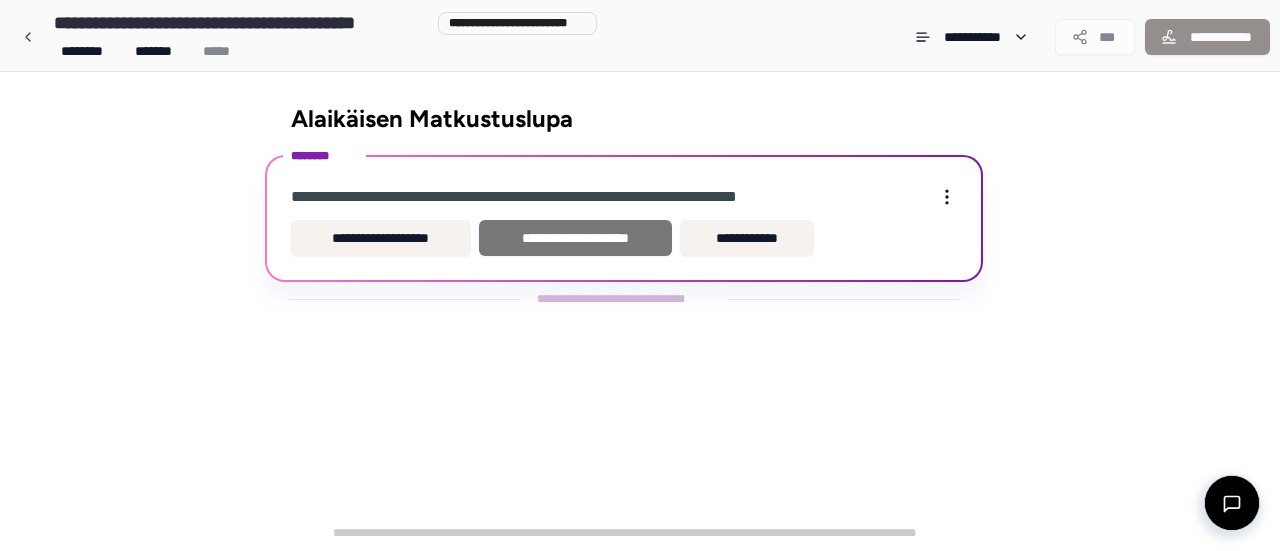 click on "**********" at bounding box center (575, 238) 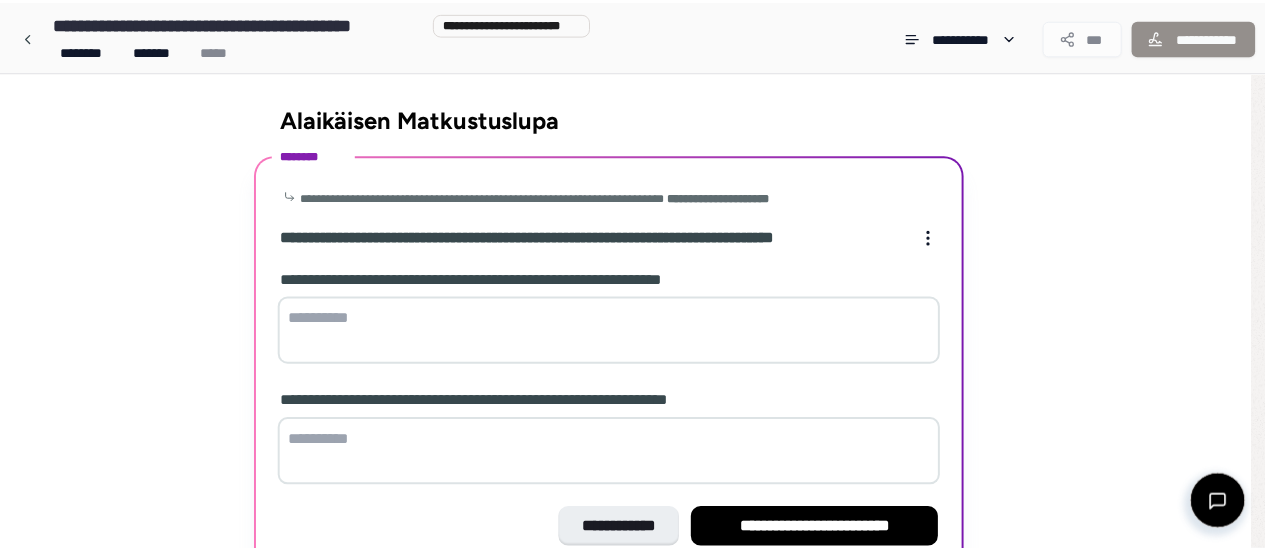 scroll, scrollTop: 102, scrollLeft: 0, axis: vertical 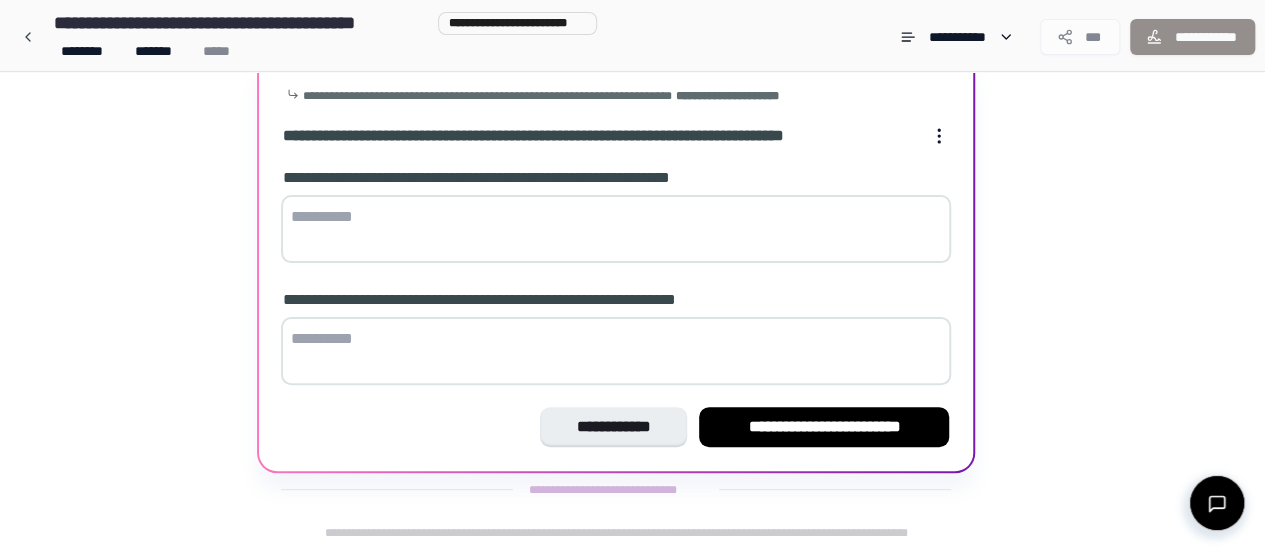 click at bounding box center (616, 229) 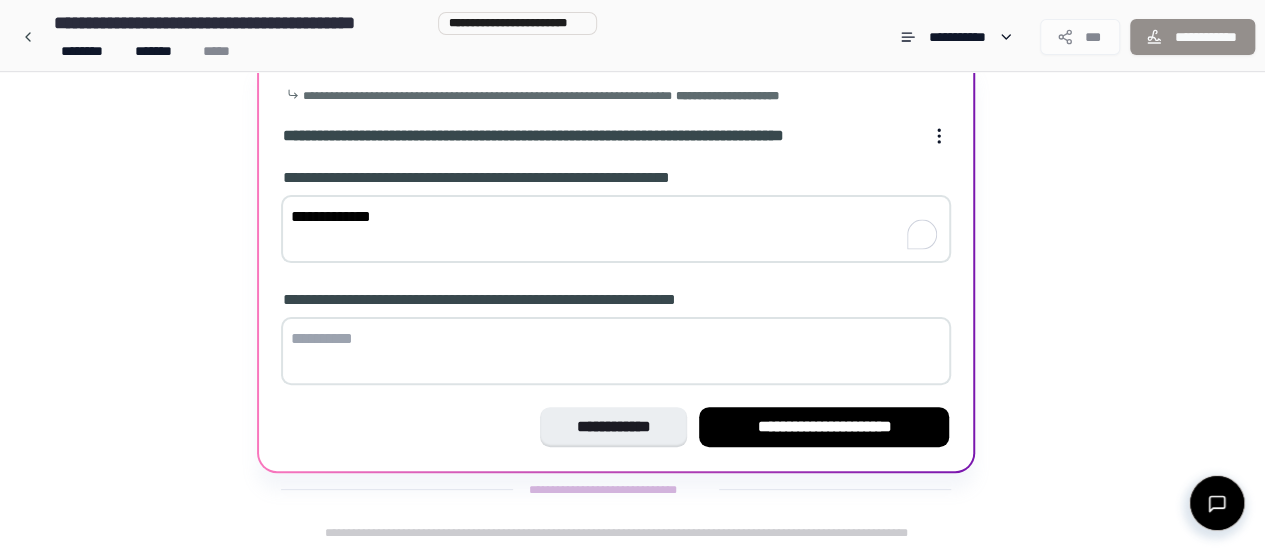 type on "**********" 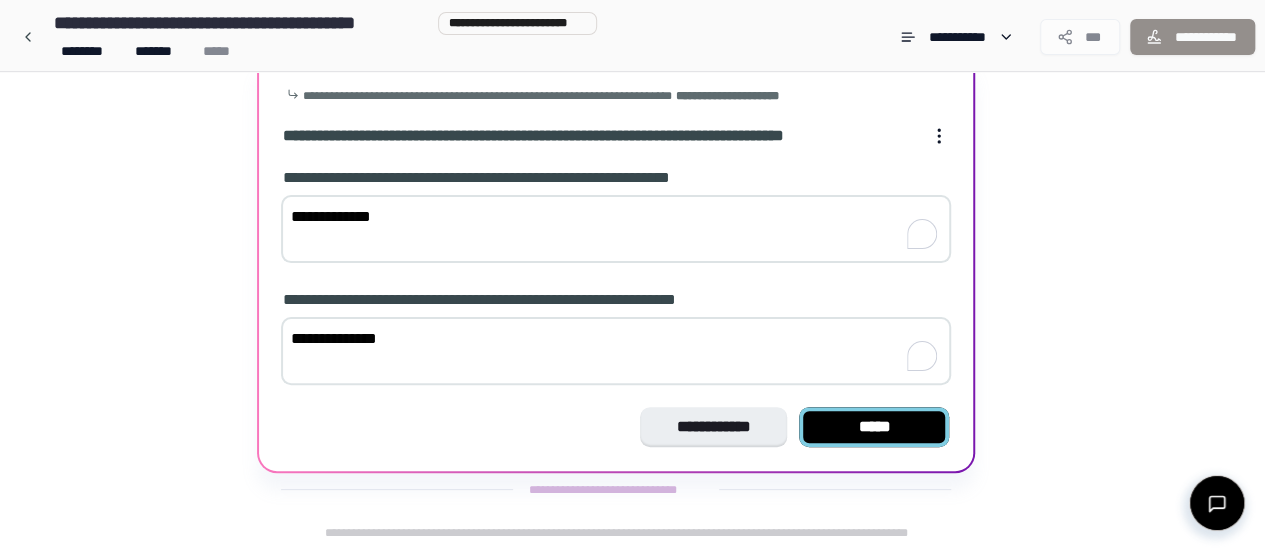 type on "**********" 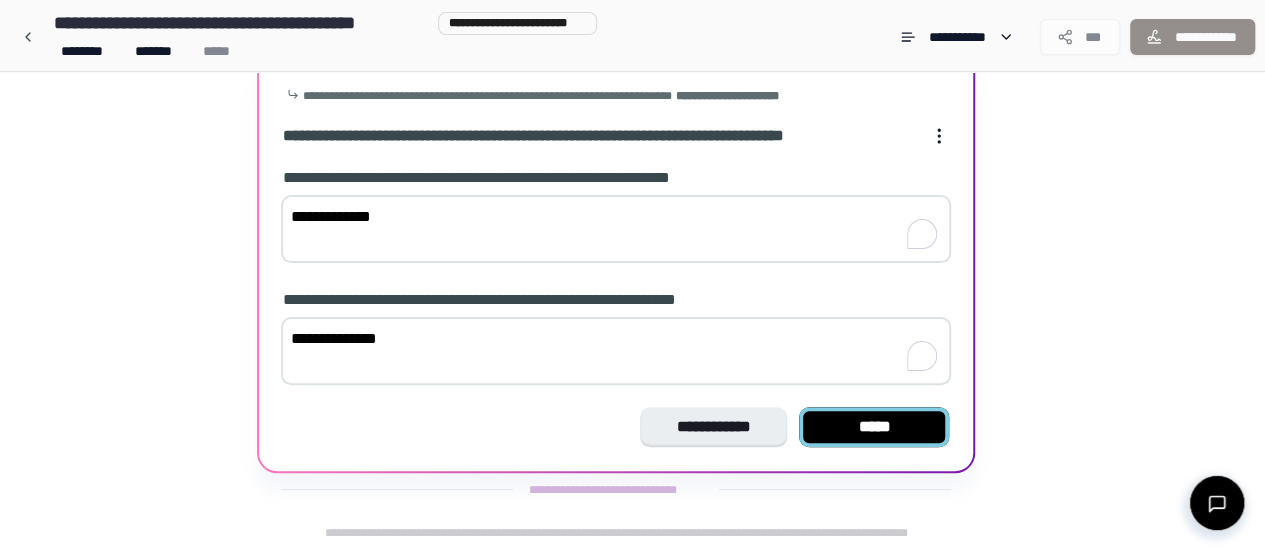 click on "*****" at bounding box center (874, 427) 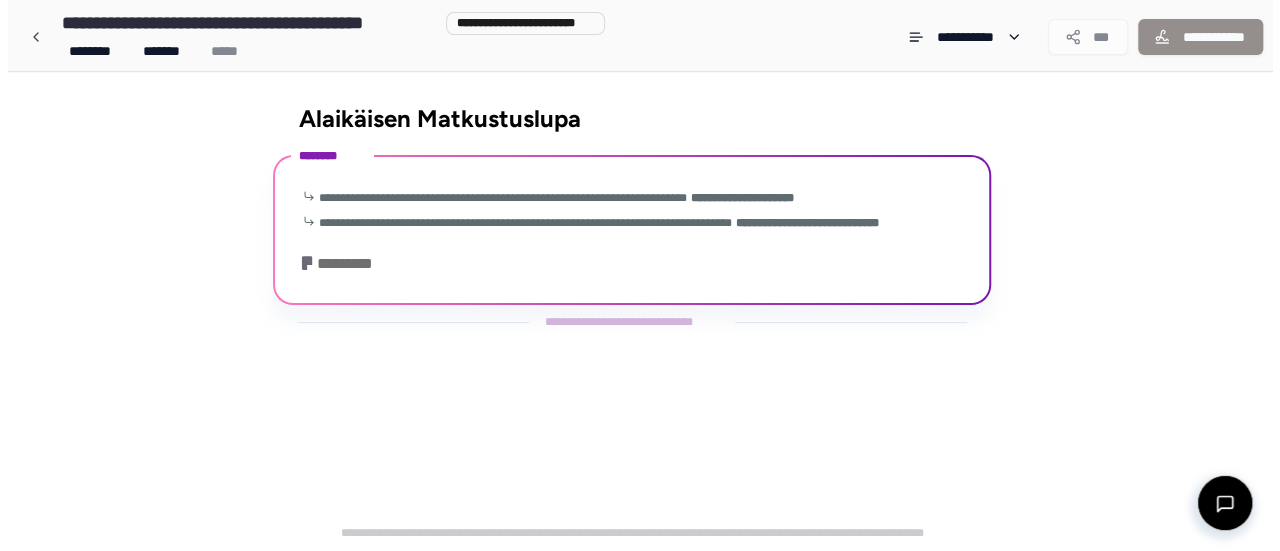 scroll, scrollTop: 0, scrollLeft: 0, axis: both 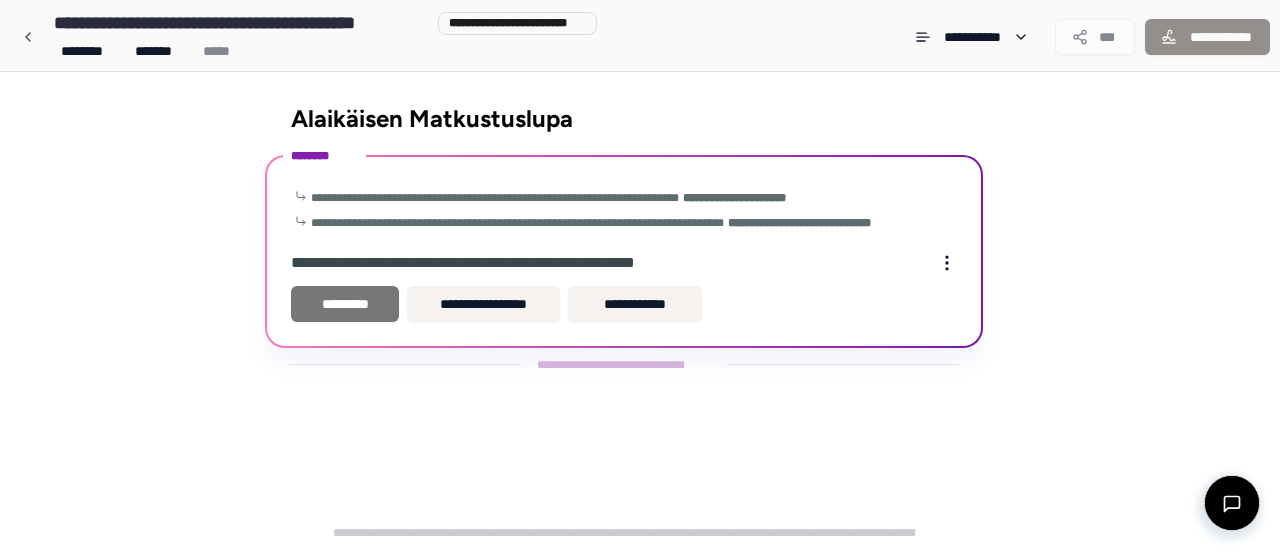 click on "*********" at bounding box center (345, 304) 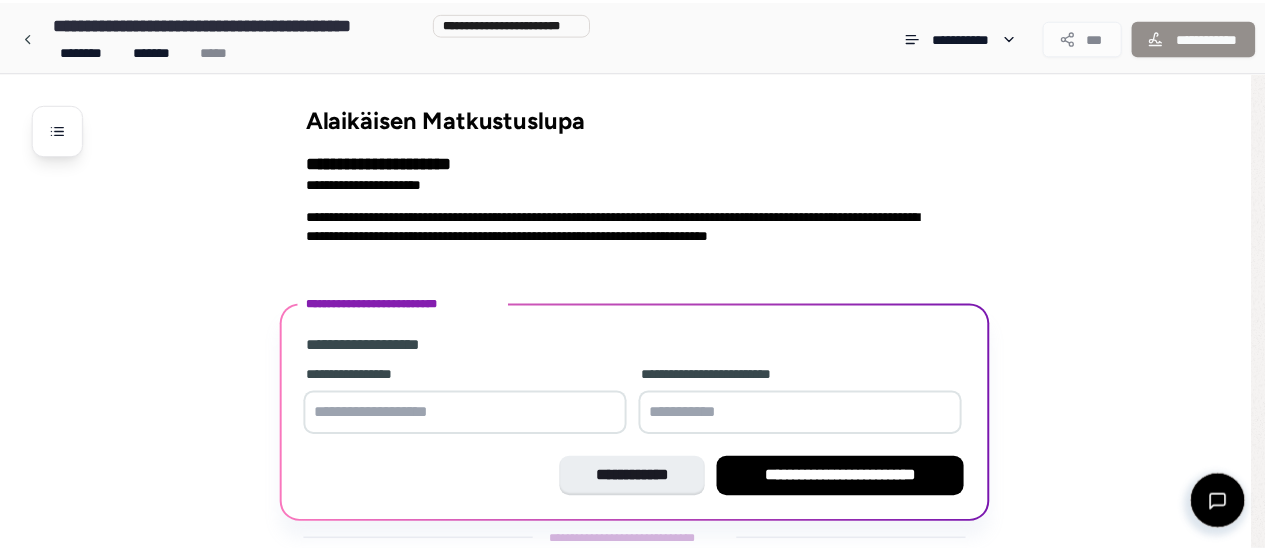 scroll, scrollTop: 50, scrollLeft: 0, axis: vertical 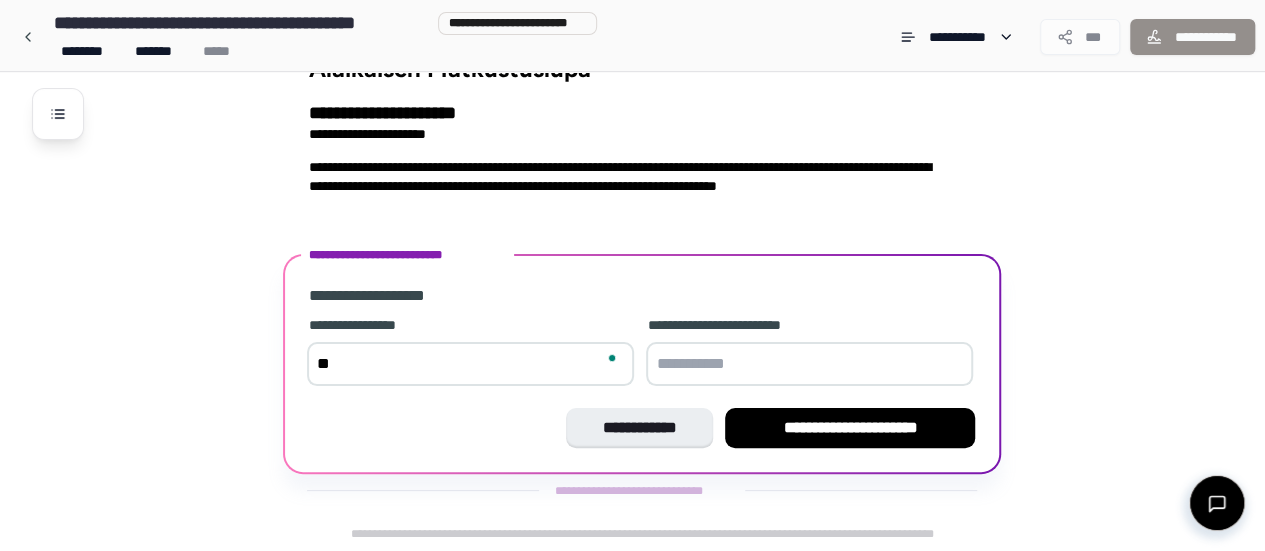 type on "*" 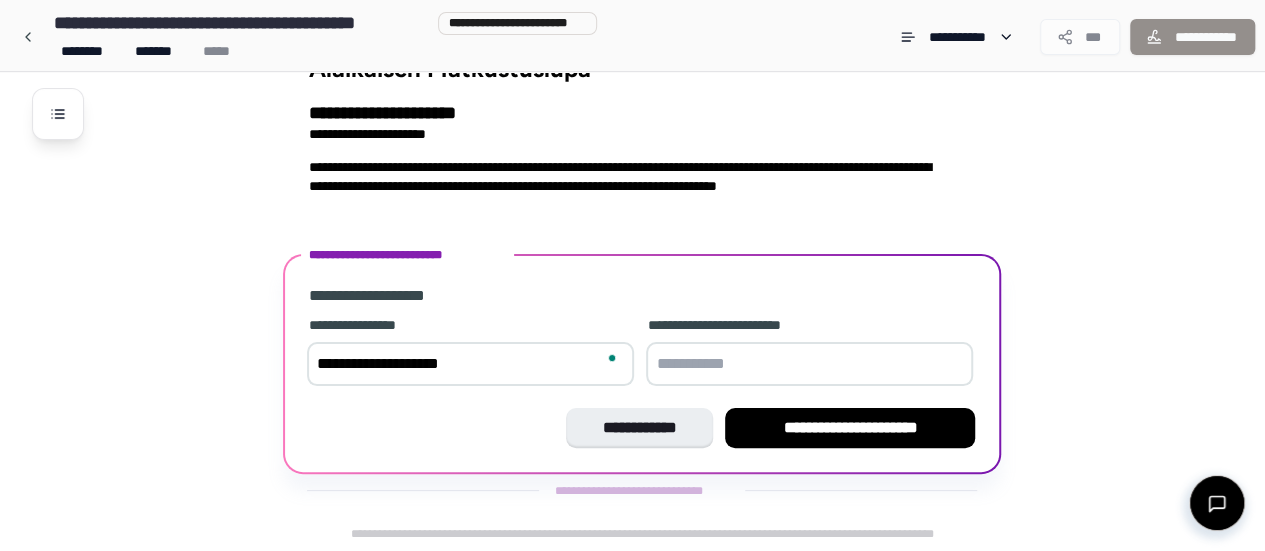 type on "**********" 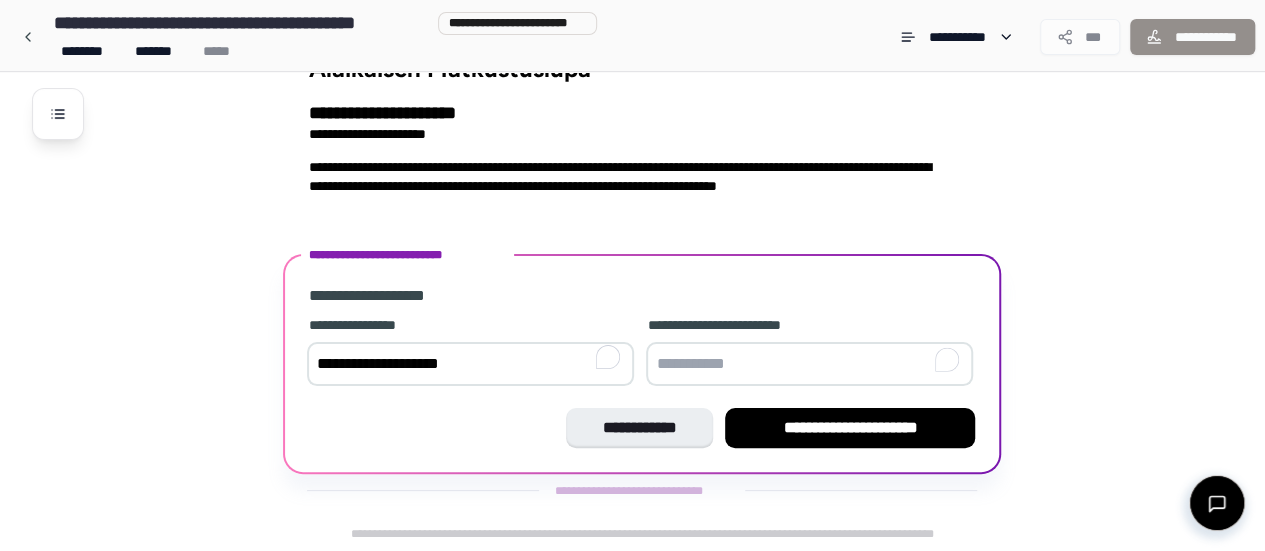 click at bounding box center (809, 364) 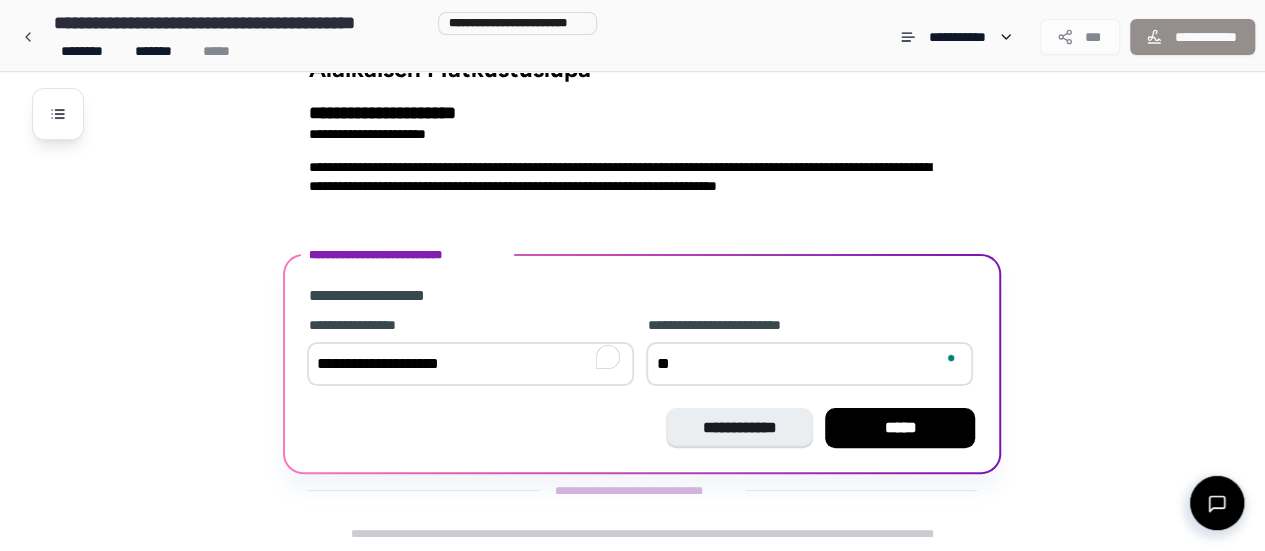 type on "*" 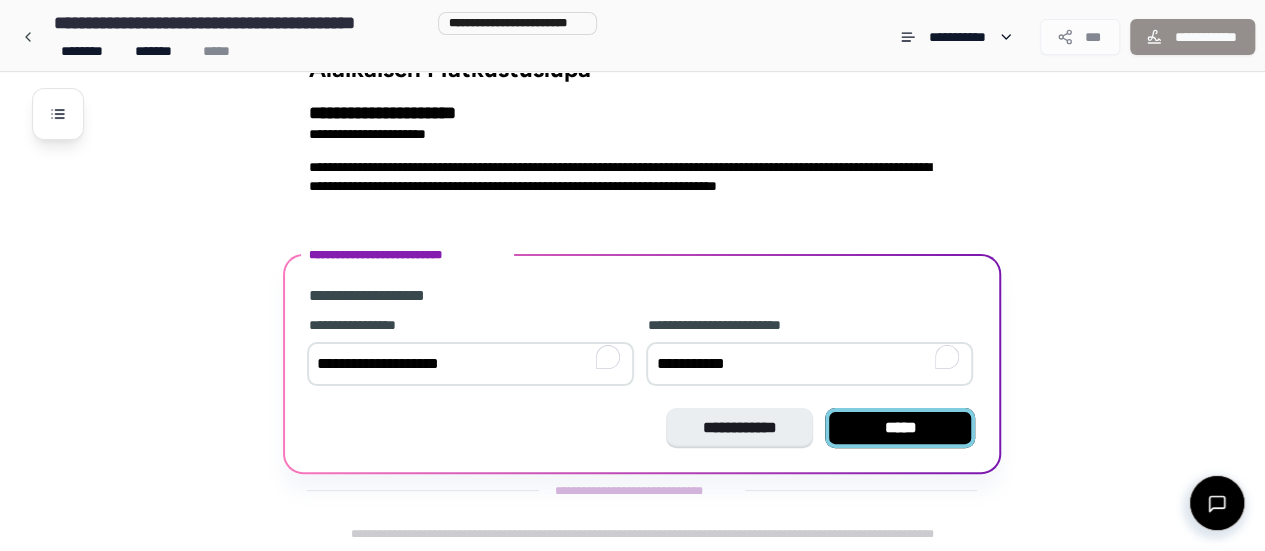 type on "**********" 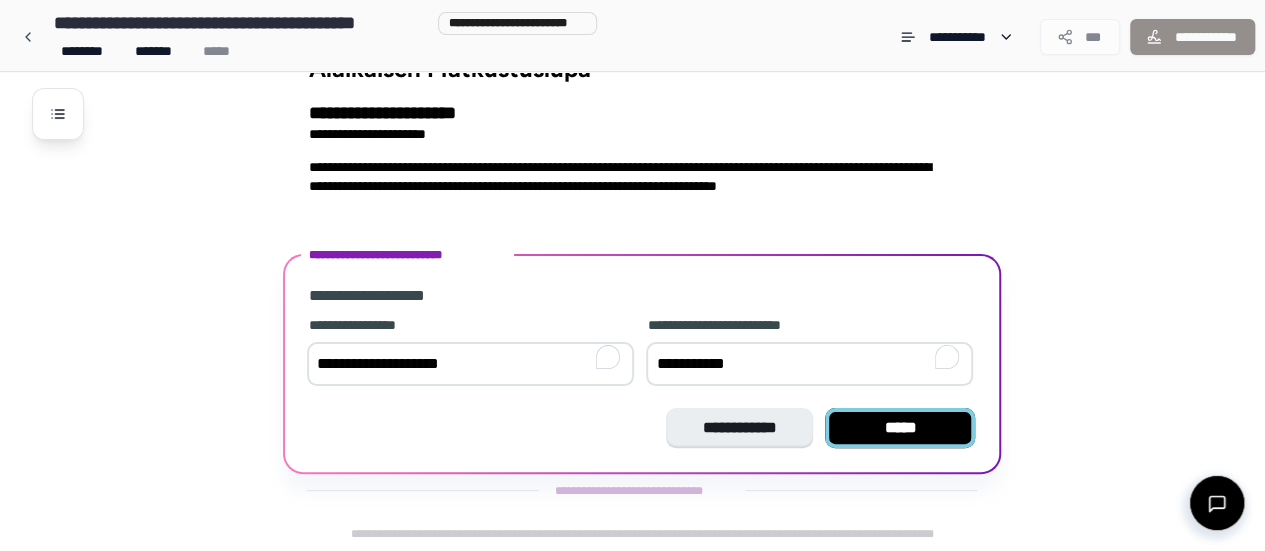 click on "*****" at bounding box center [900, 428] 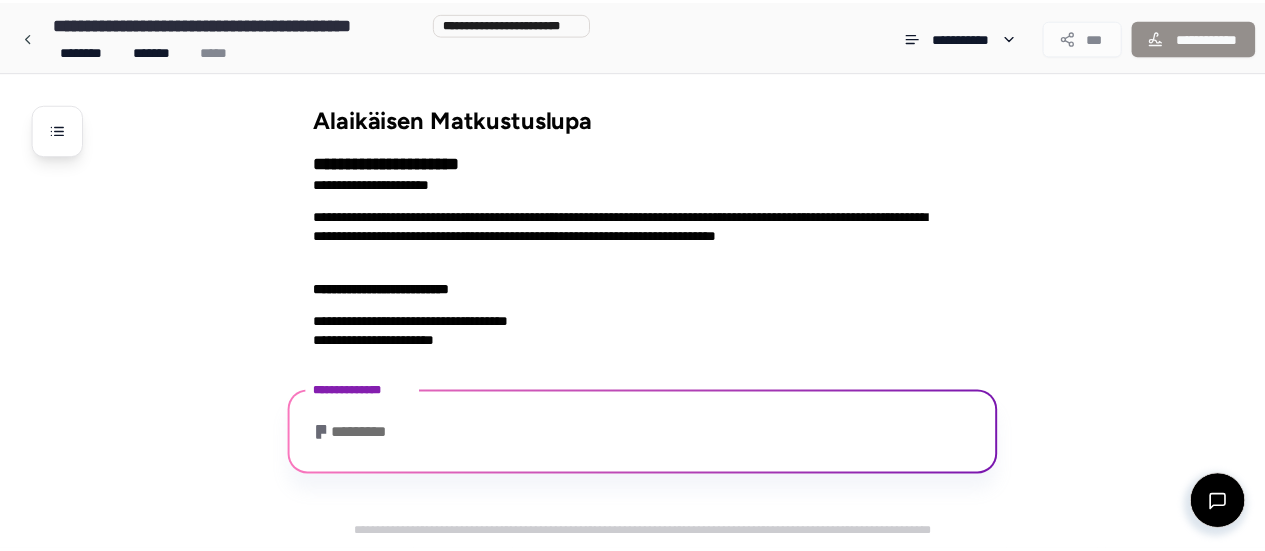 scroll, scrollTop: 215, scrollLeft: 0, axis: vertical 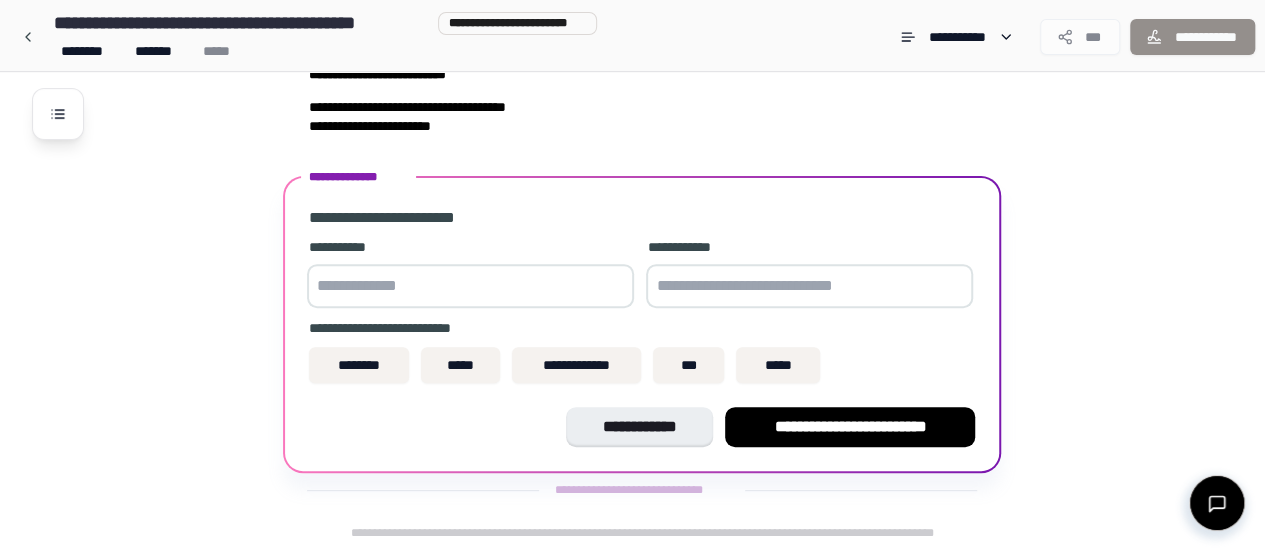 click at bounding box center [470, 286] 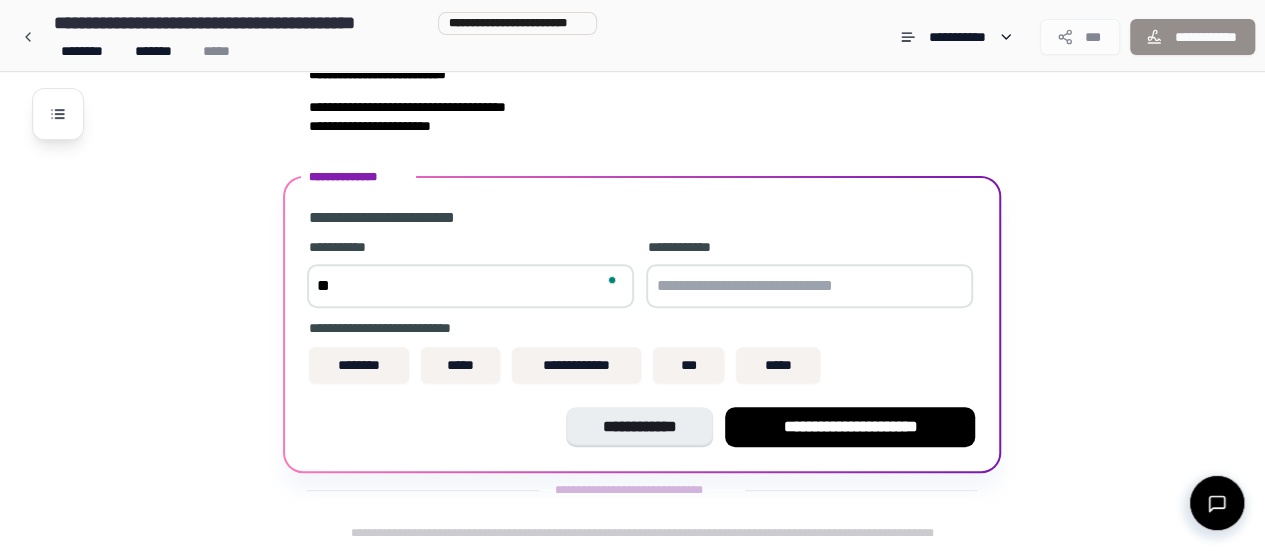 type on "*" 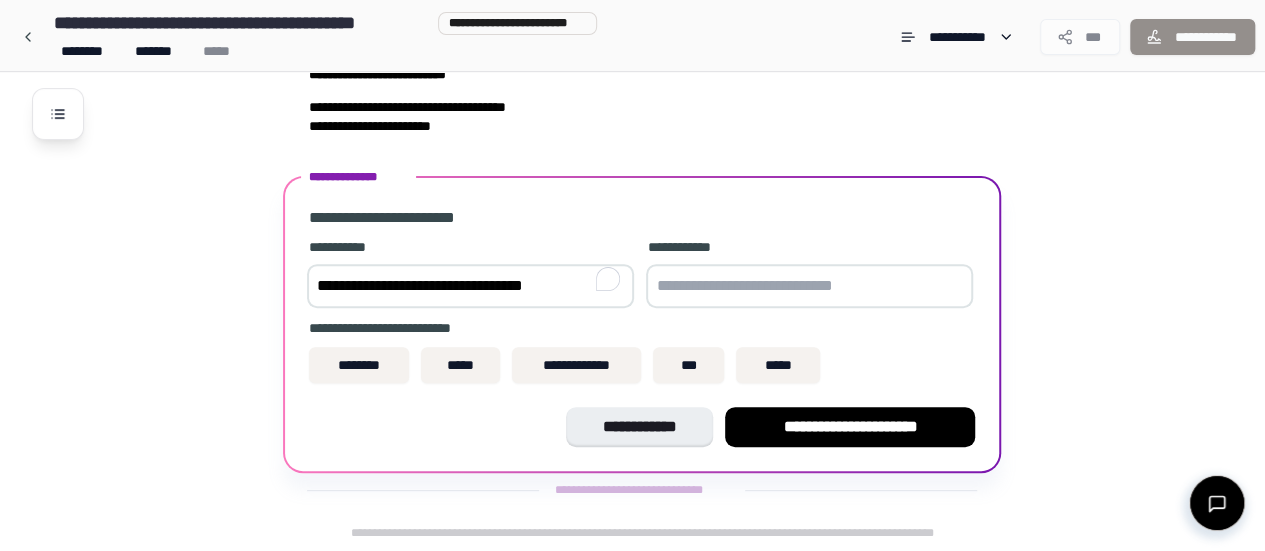 type on "**********" 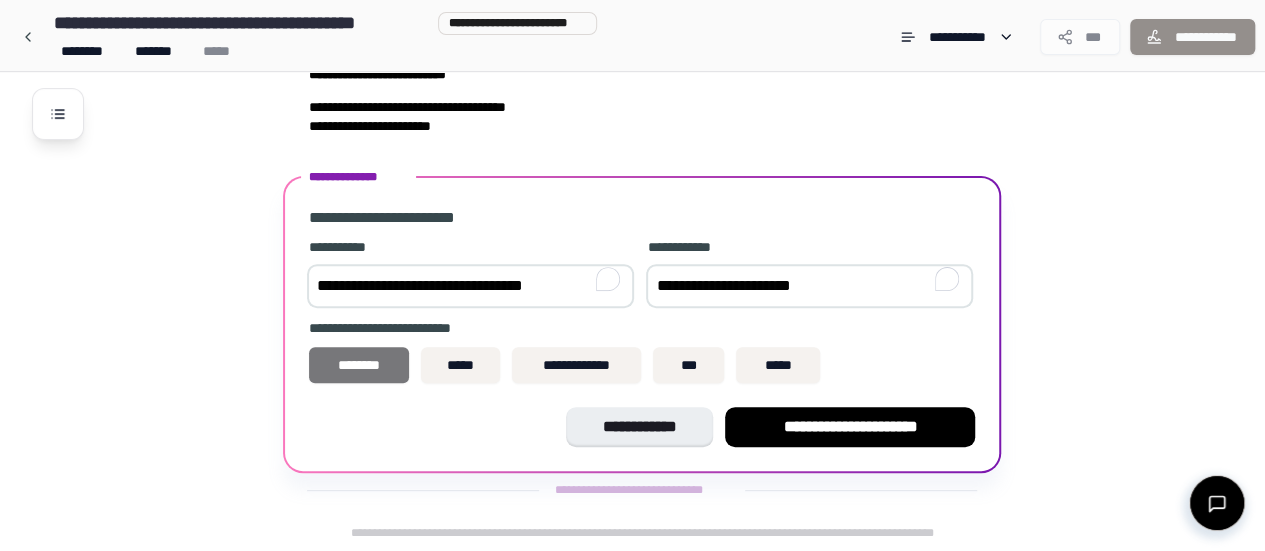 type on "**********" 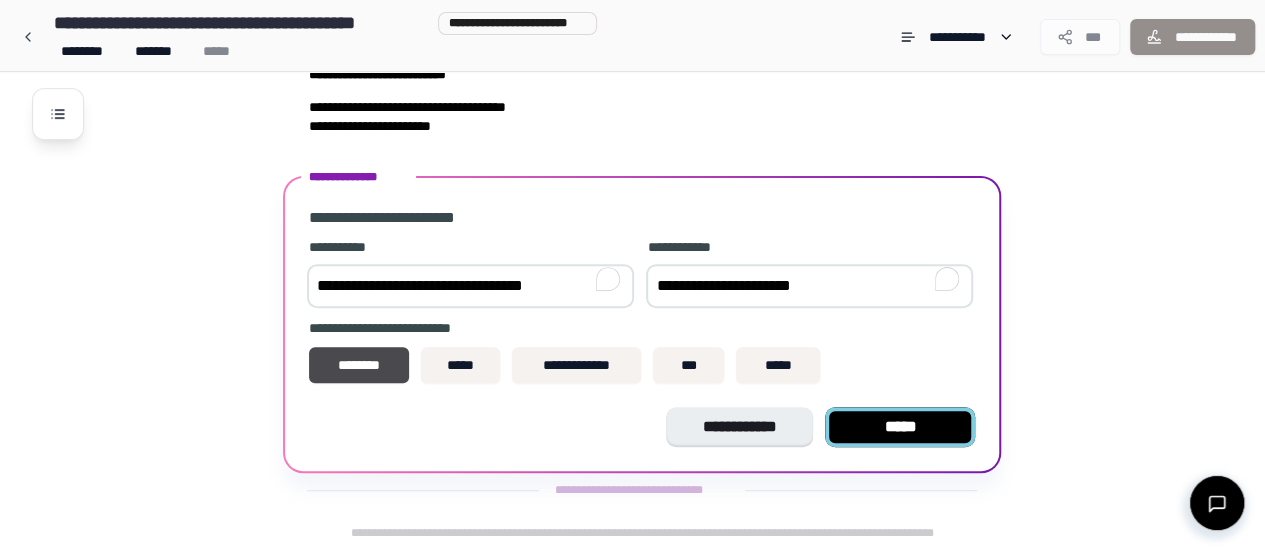 click on "*****" at bounding box center (900, 427) 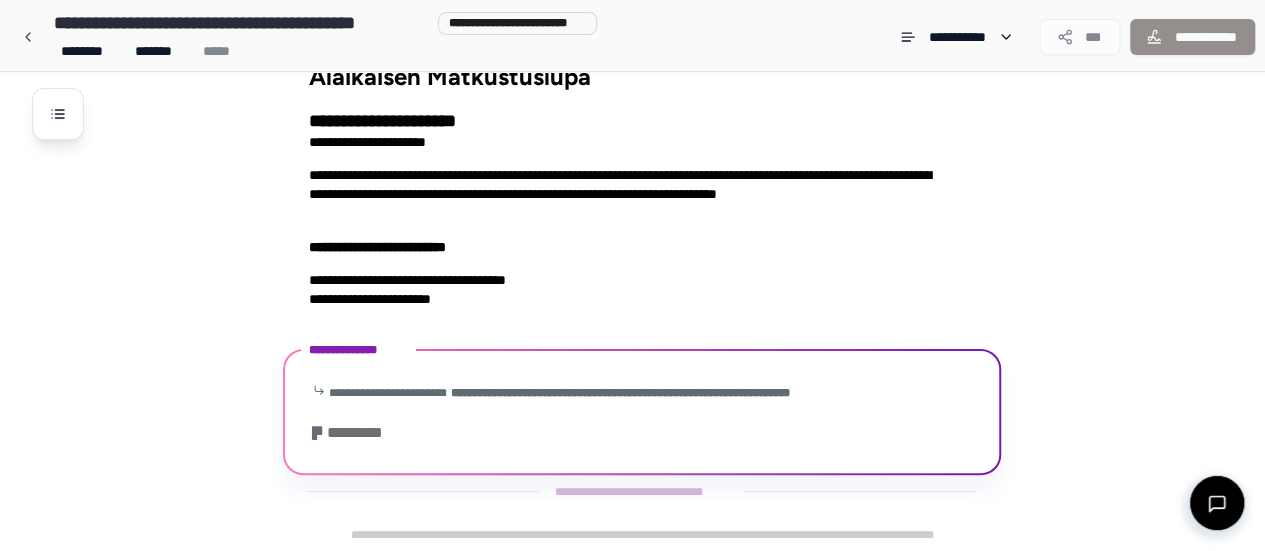 scroll, scrollTop: 260, scrollLeft: 0, axis: vertical 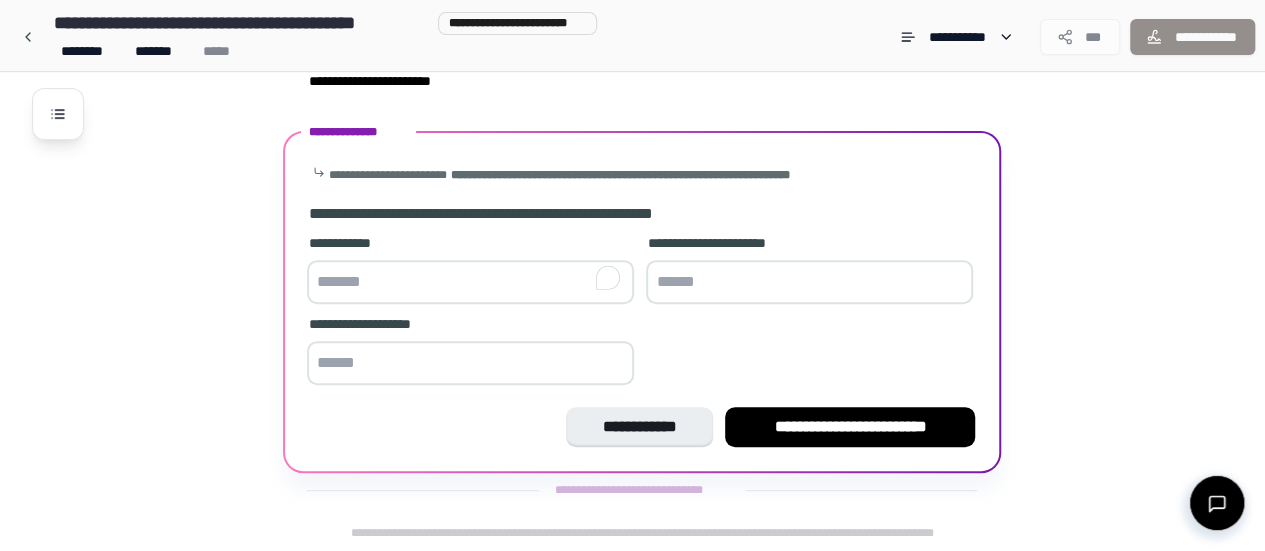 click at bounding box center (470, 282) 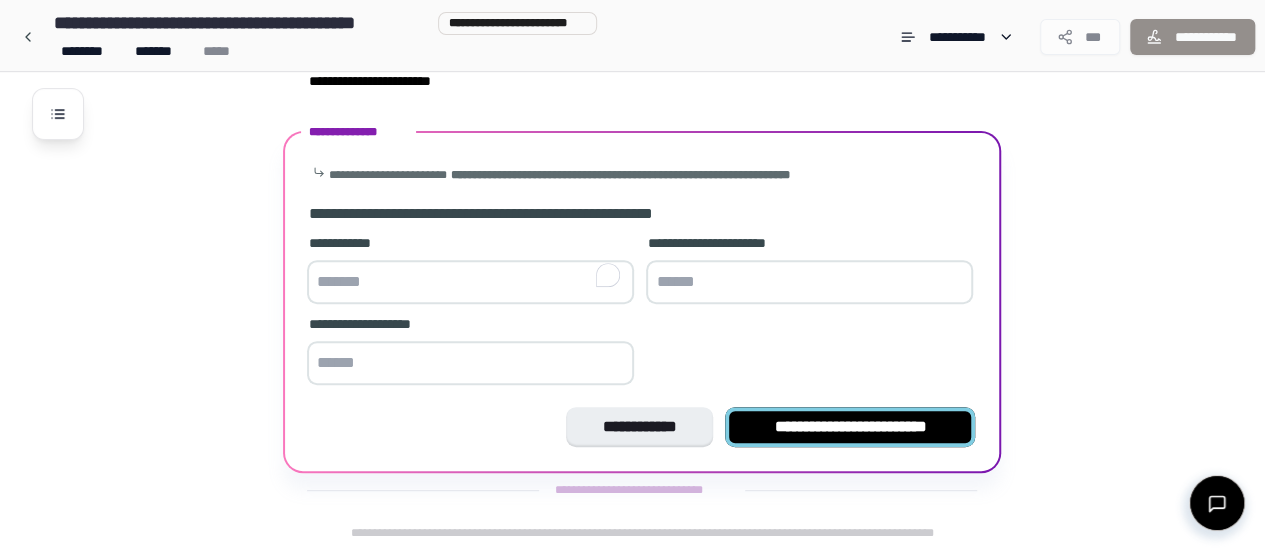 click on "**********" at bounding box center (850, 427) 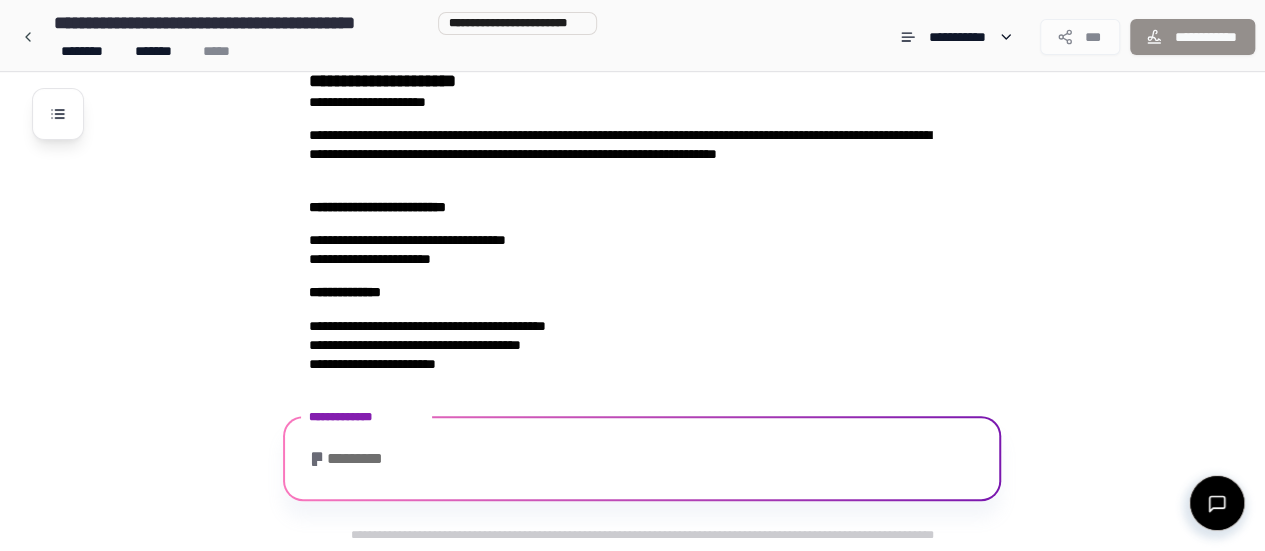 scroll, scrollTop: 180, scrollLeft: 0, axis: vertical 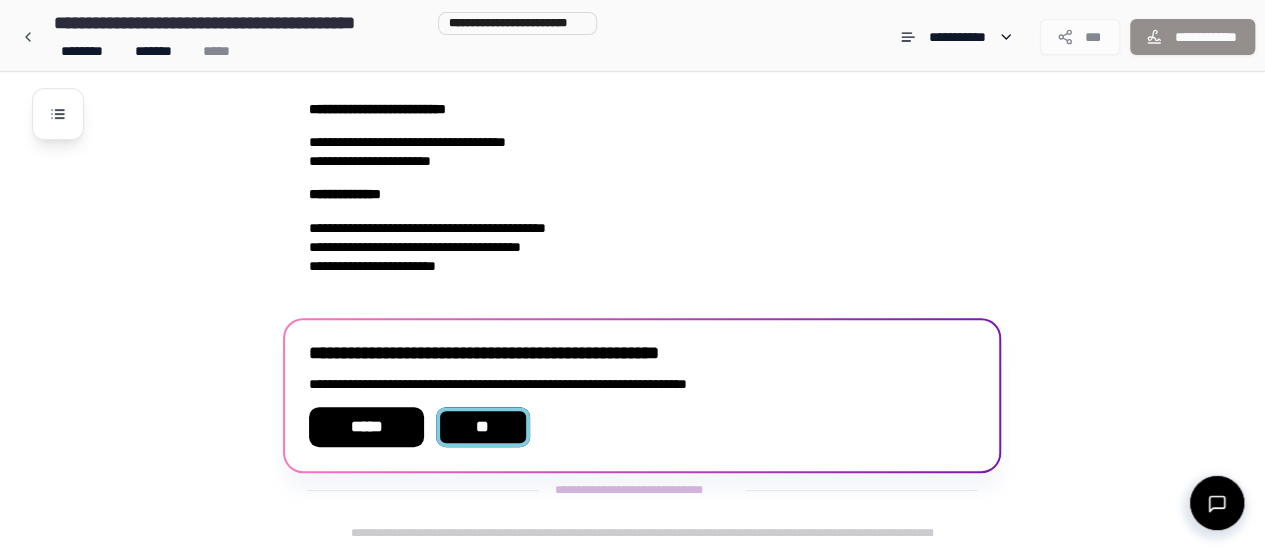 click on "**" at bounding box center (482, 427) 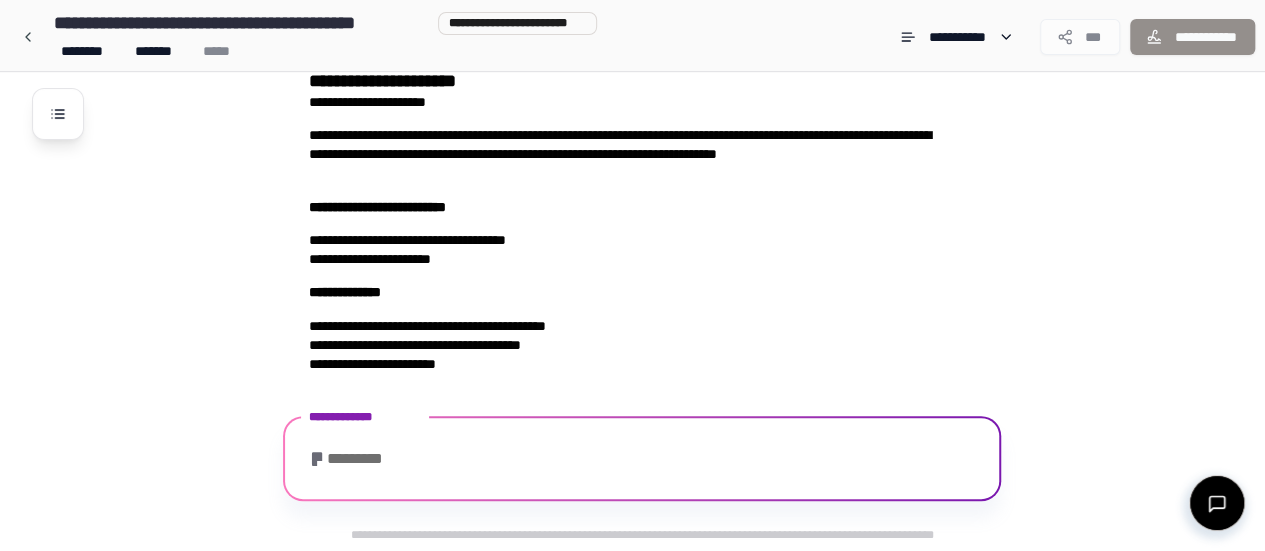 scroll, scrollTop: 196, scrollLeft: 0, axis: vertical 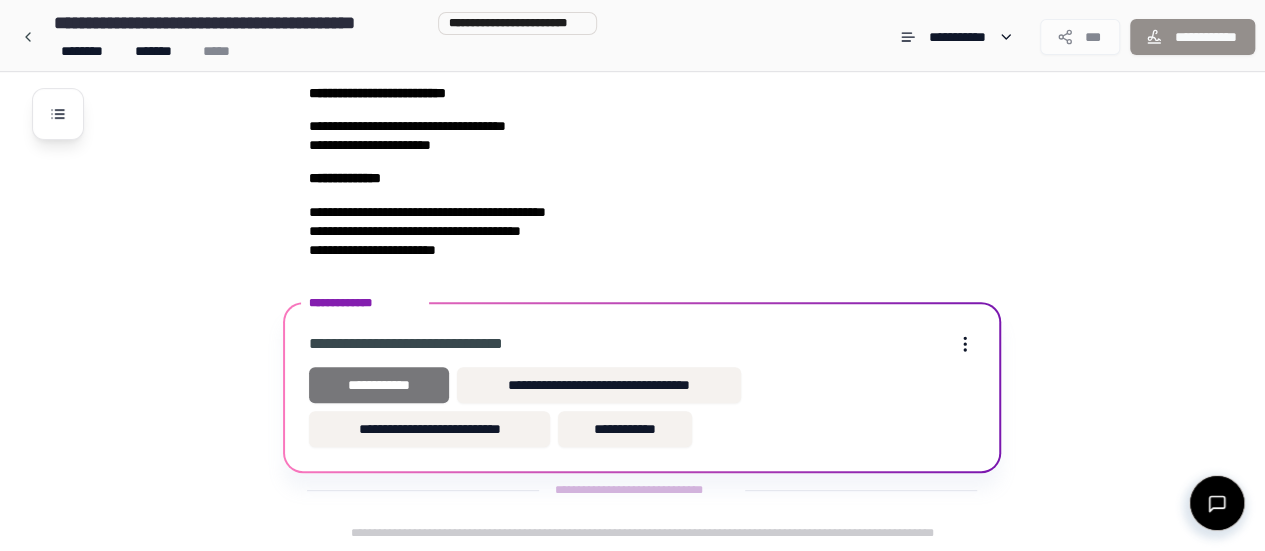 click on "**********" at bounding box center (379, 385) 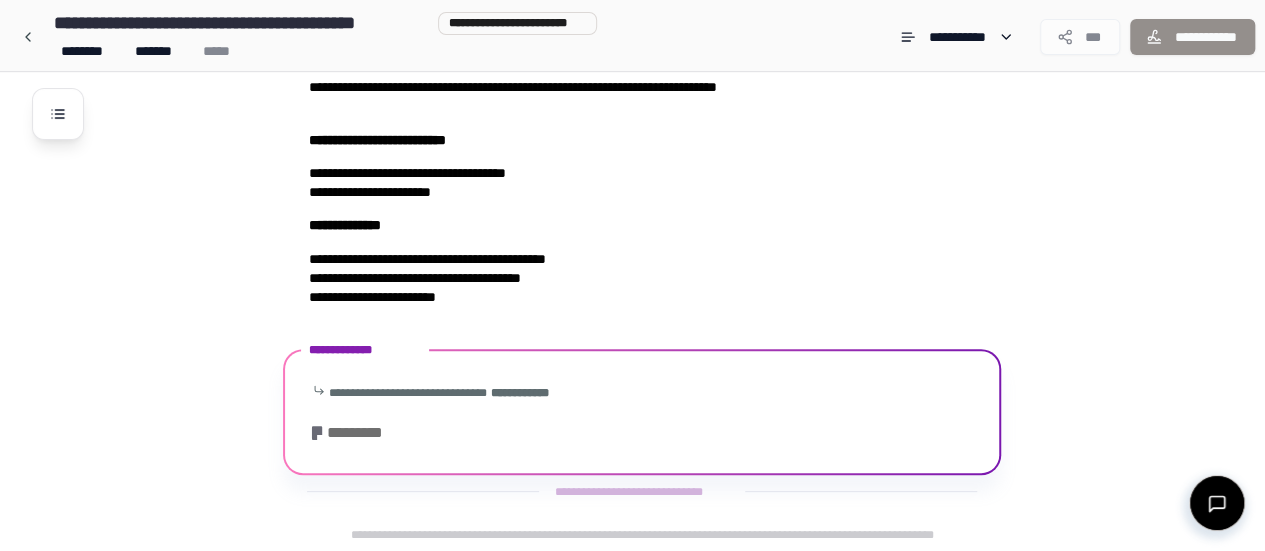 scroll, scrollTop: 367, scrollLeft: 0, axis: vertical 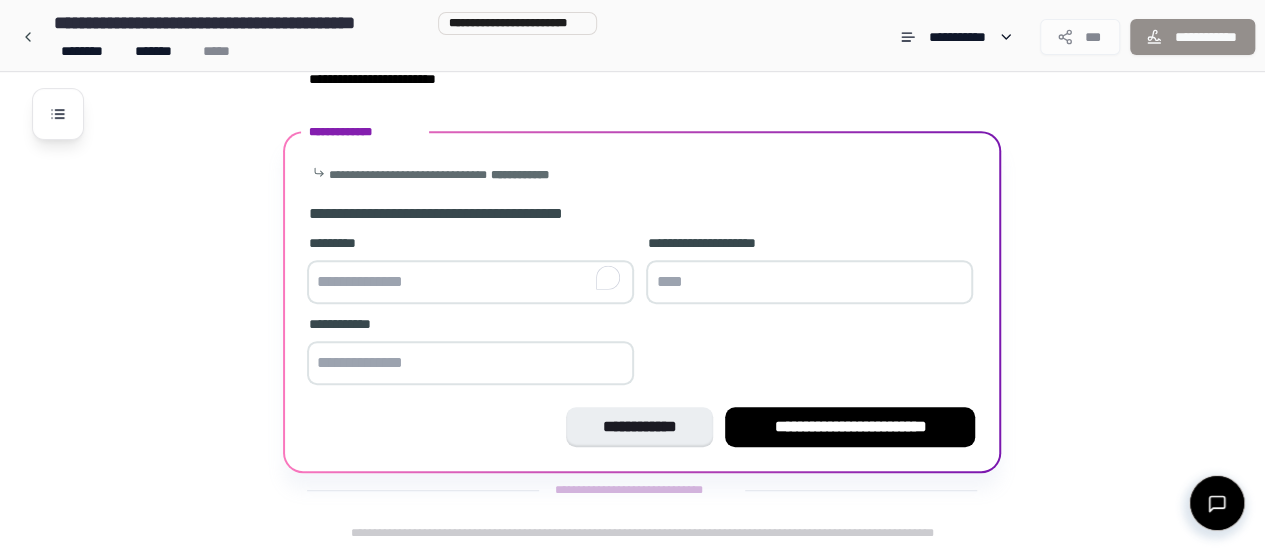 click at bounding box center (470, 282) 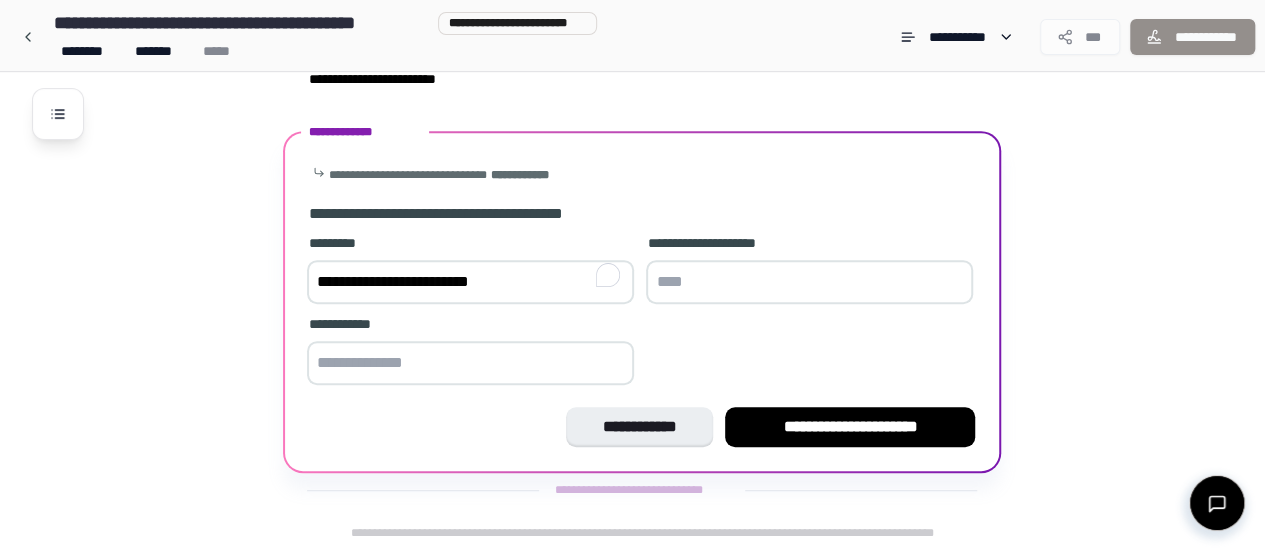 type on "**********" 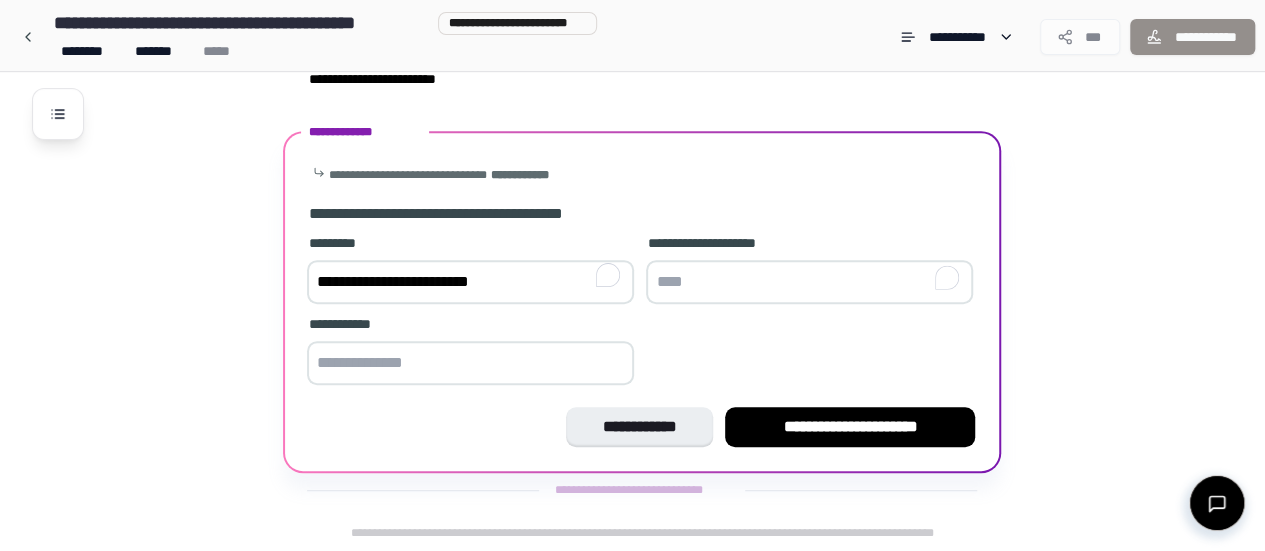 click at bounding box center (809, 282) 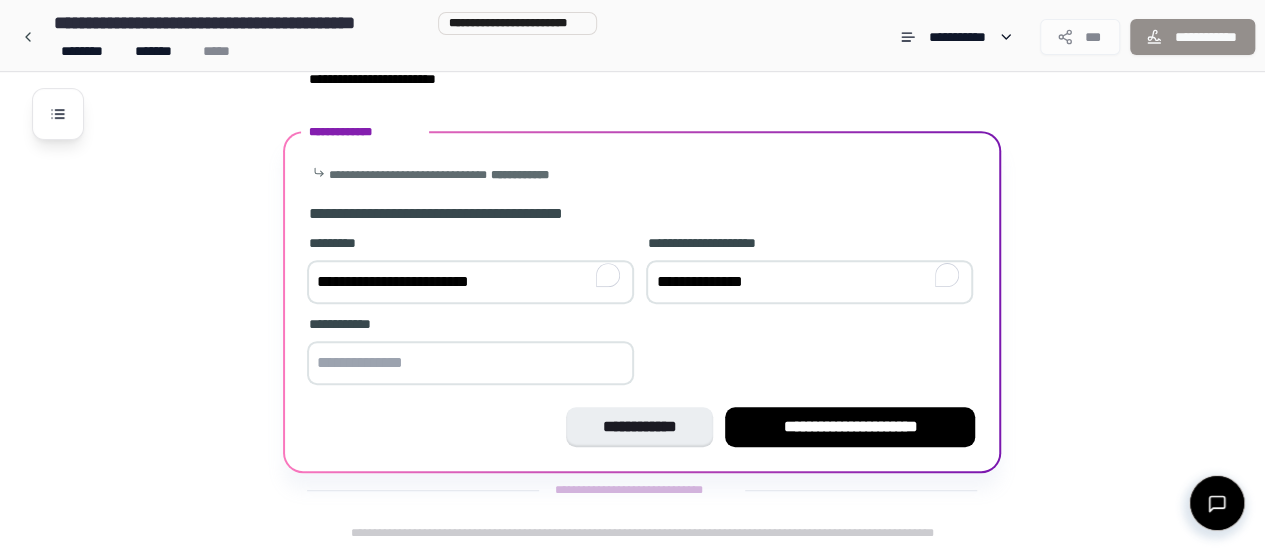 type on "**********" 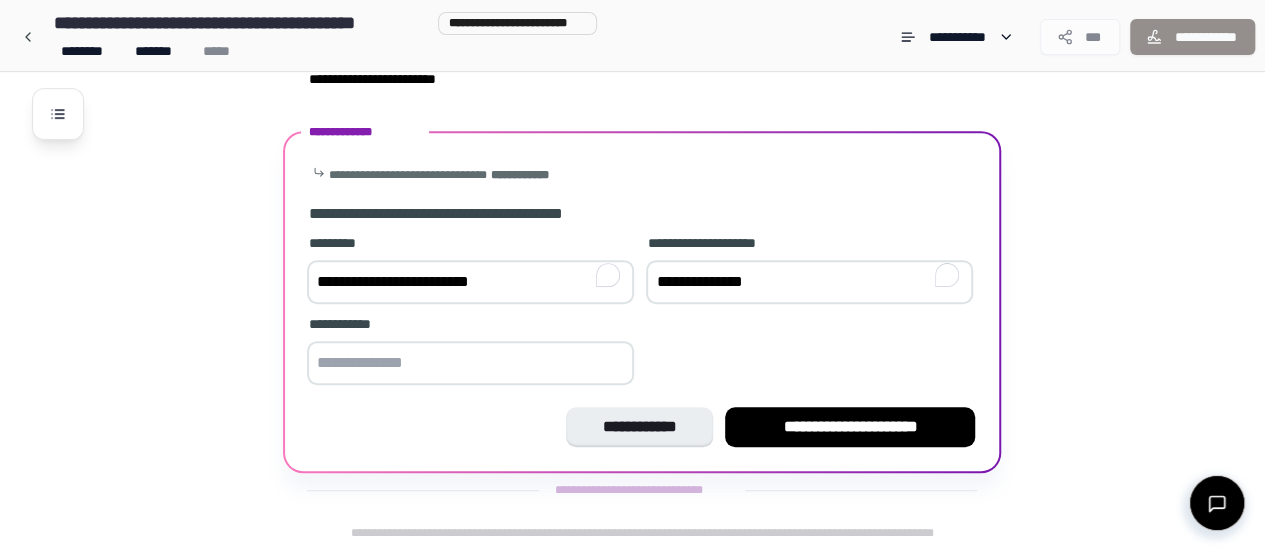 click at bounding box center [470, 363] 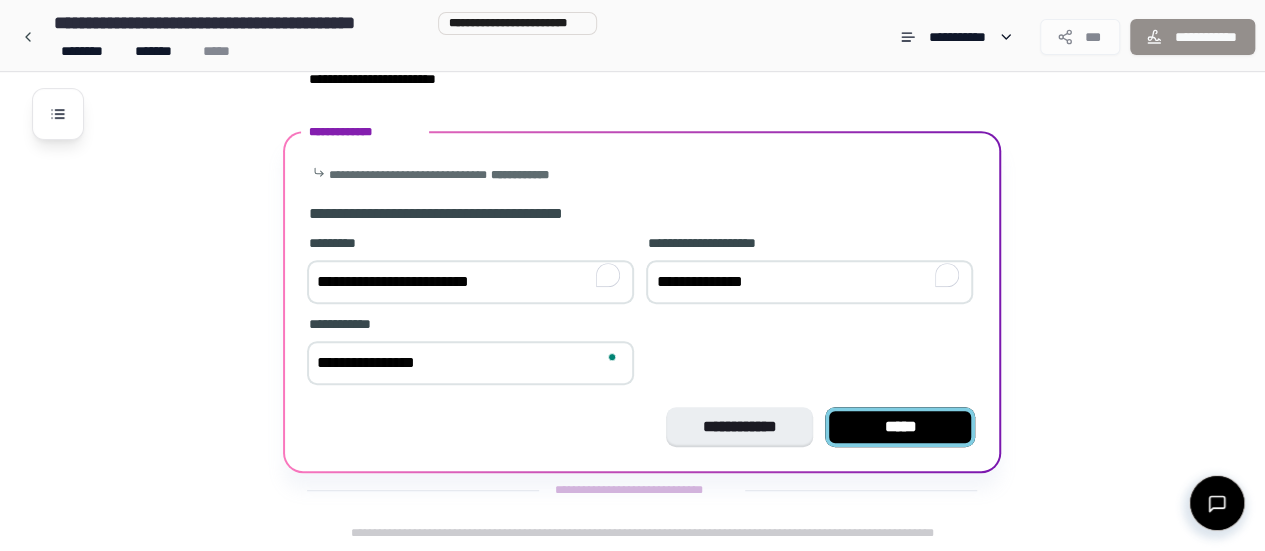 type on "**********" 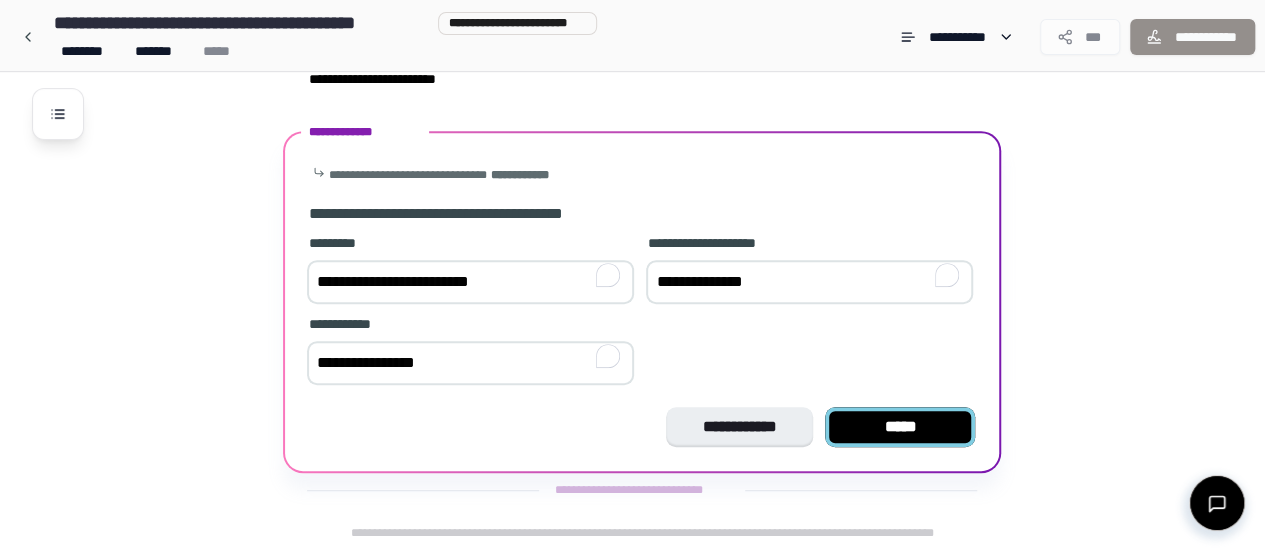 click on "*****" at bounding box center (900, 427) 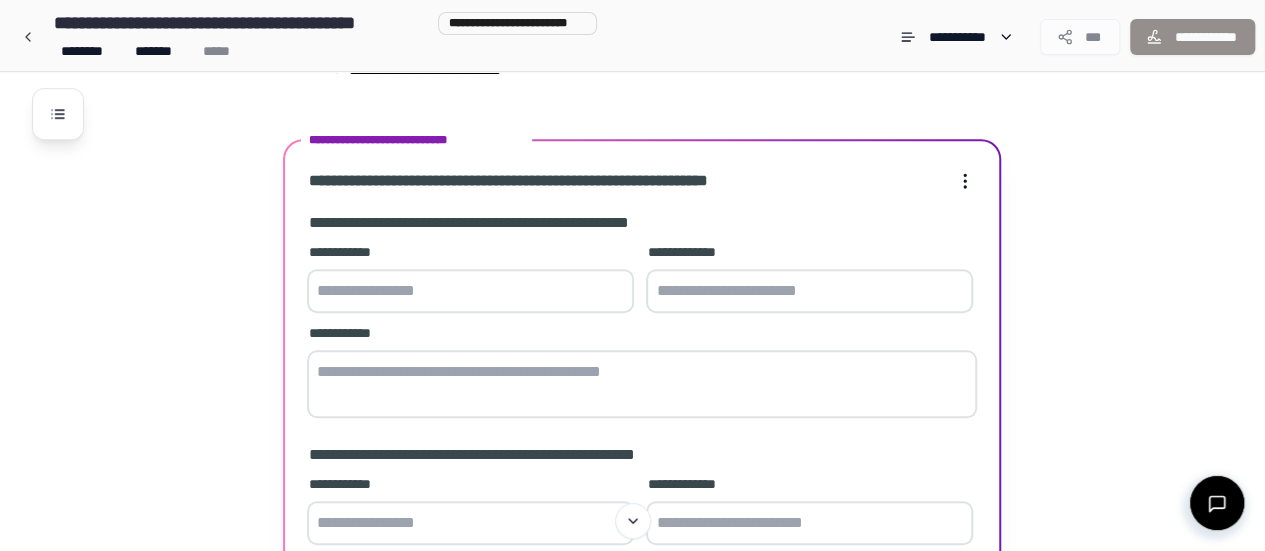 scroll, scrollTop: 499, scrollLeft: 0, axis: vertical 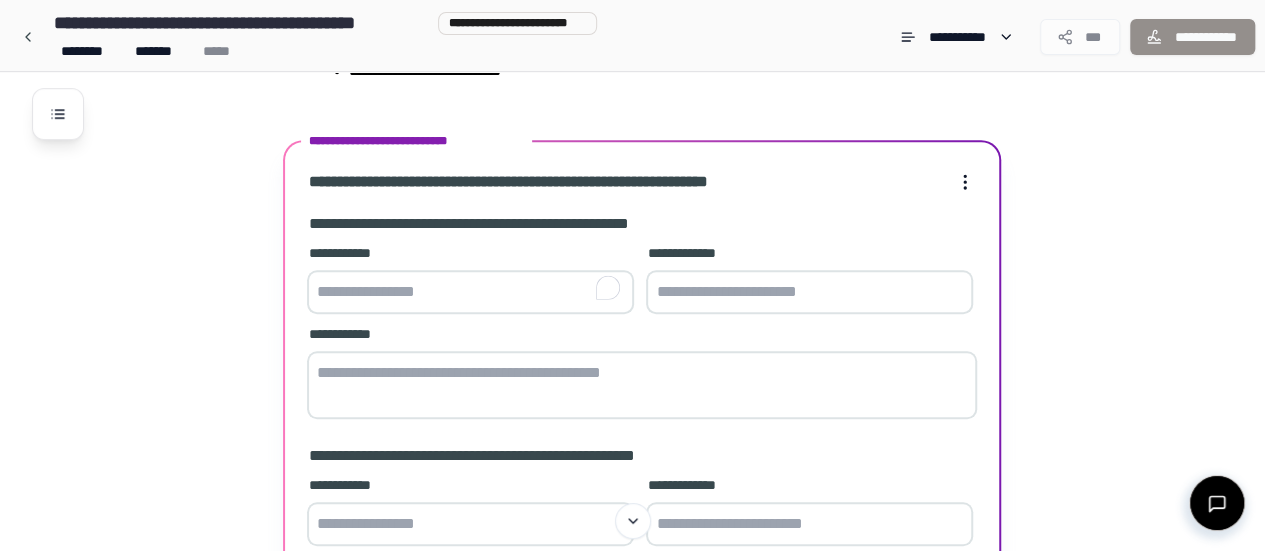 click at bounding box center [470, 292] 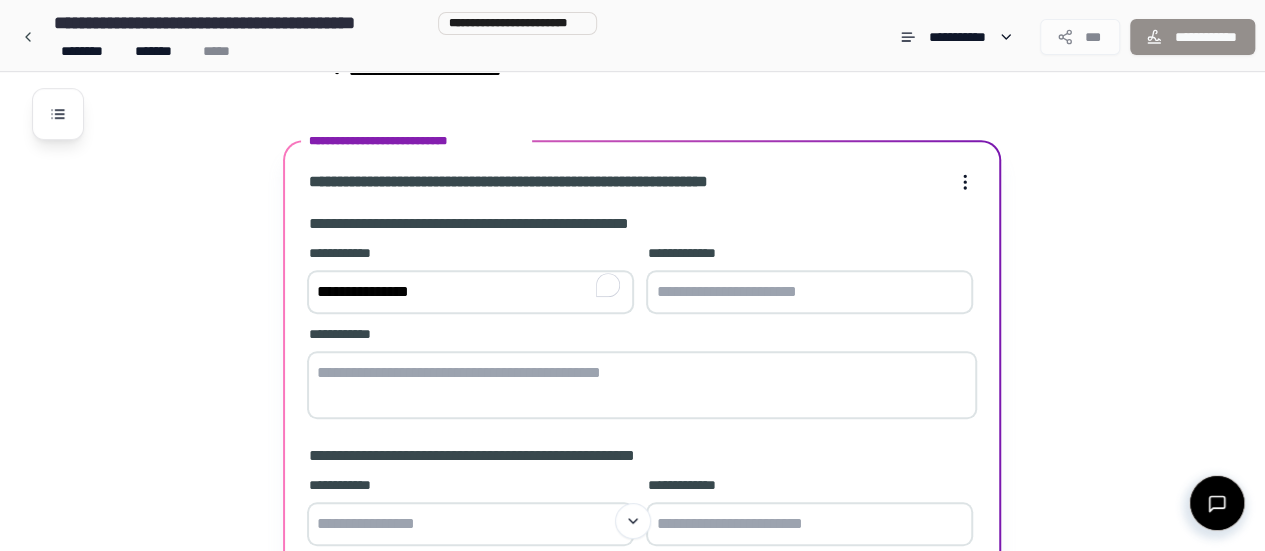 type on "**********" 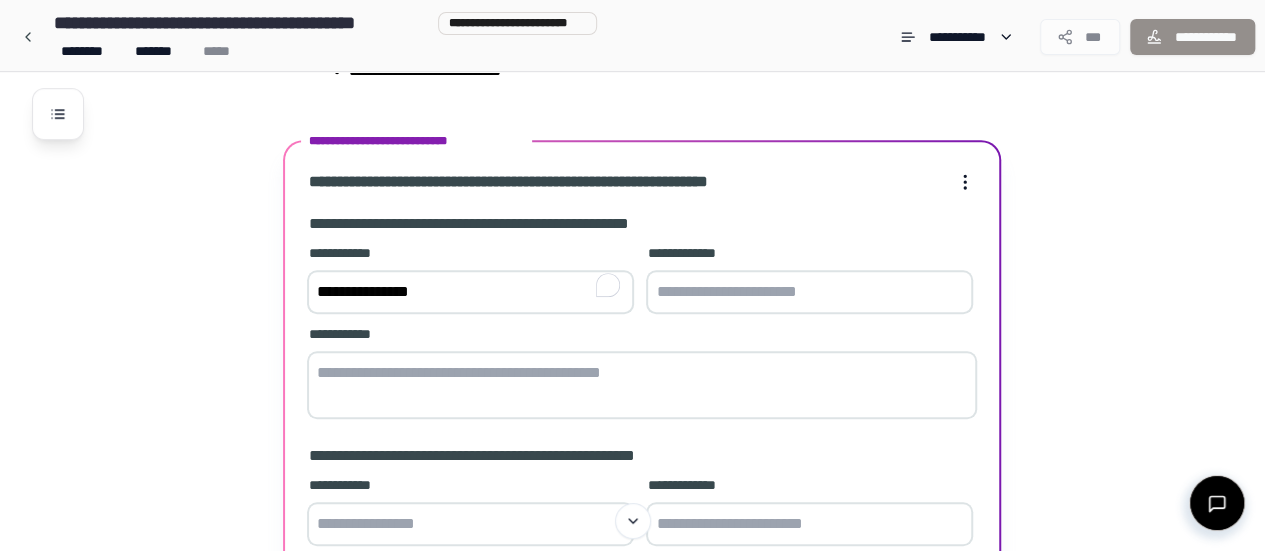 click at bounding box center [809, 292] 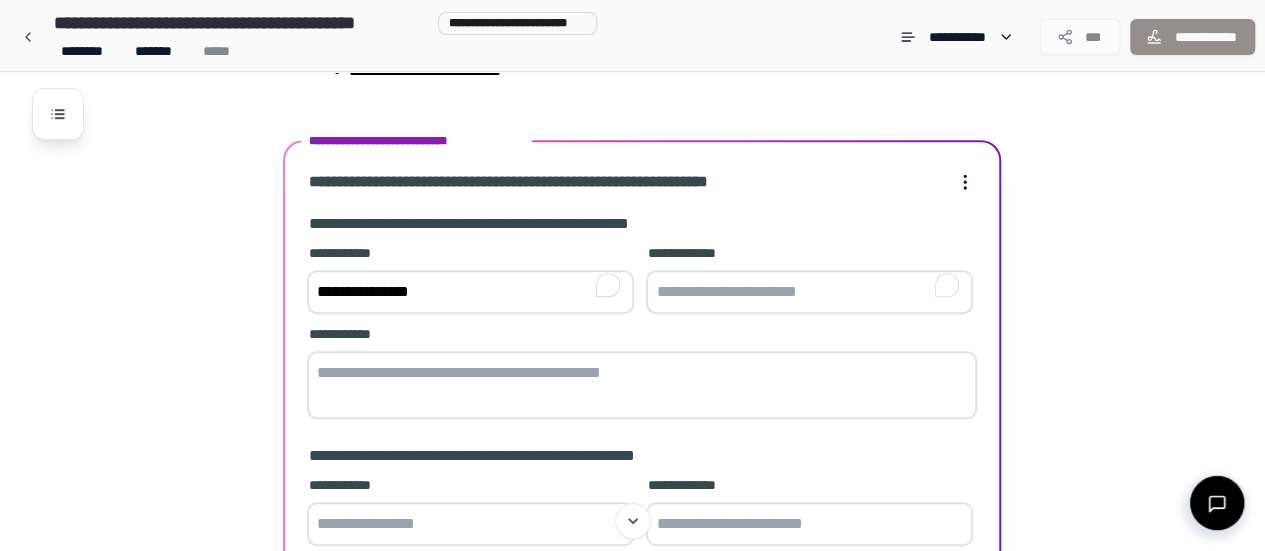 type on "**********" 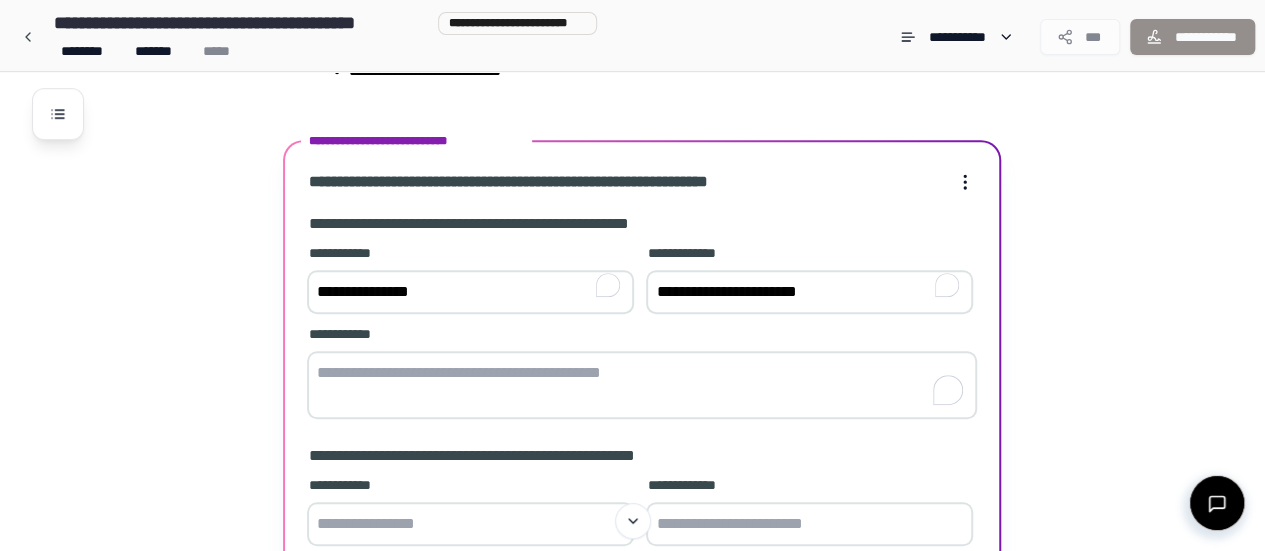 click at bounding box center [642, 385] 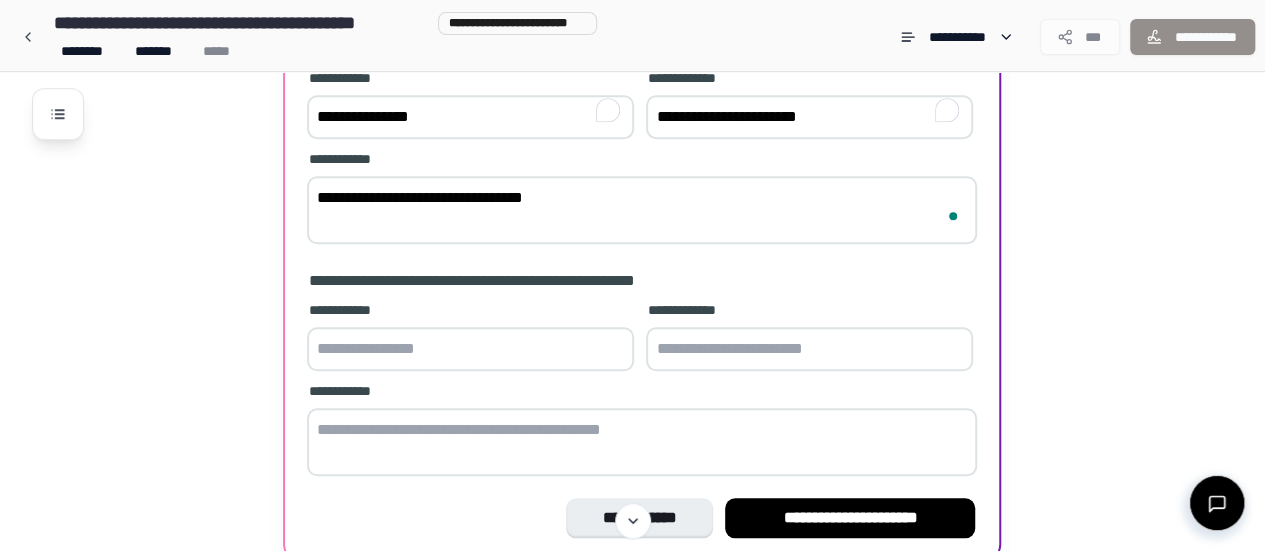 scroll, scrollTop: 675, scrollLeft: 0, axis: vertical 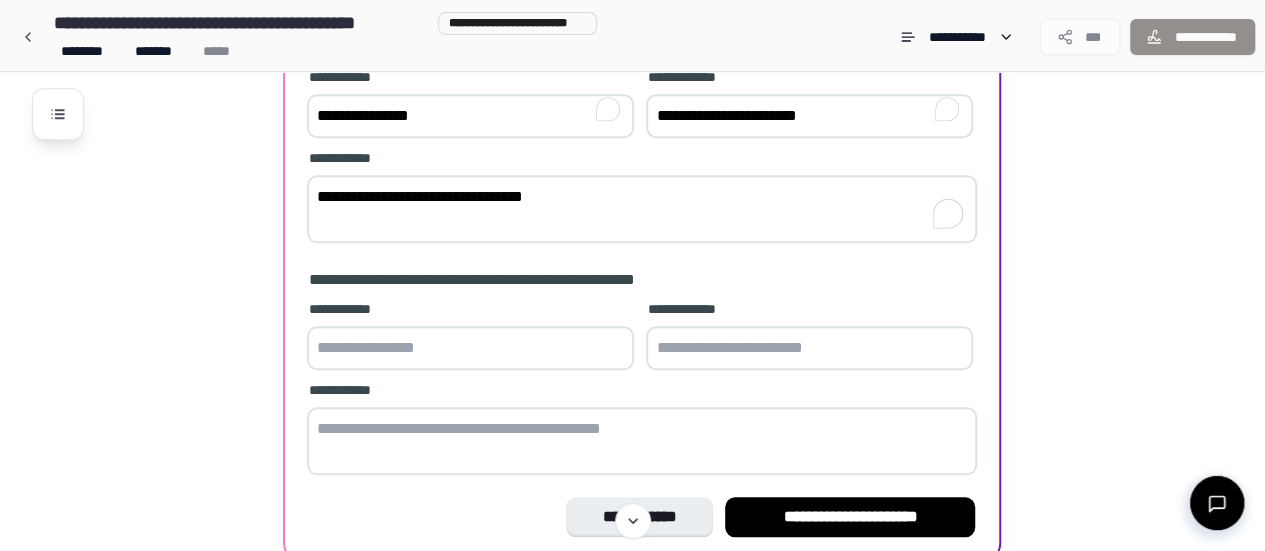 type on "**********" 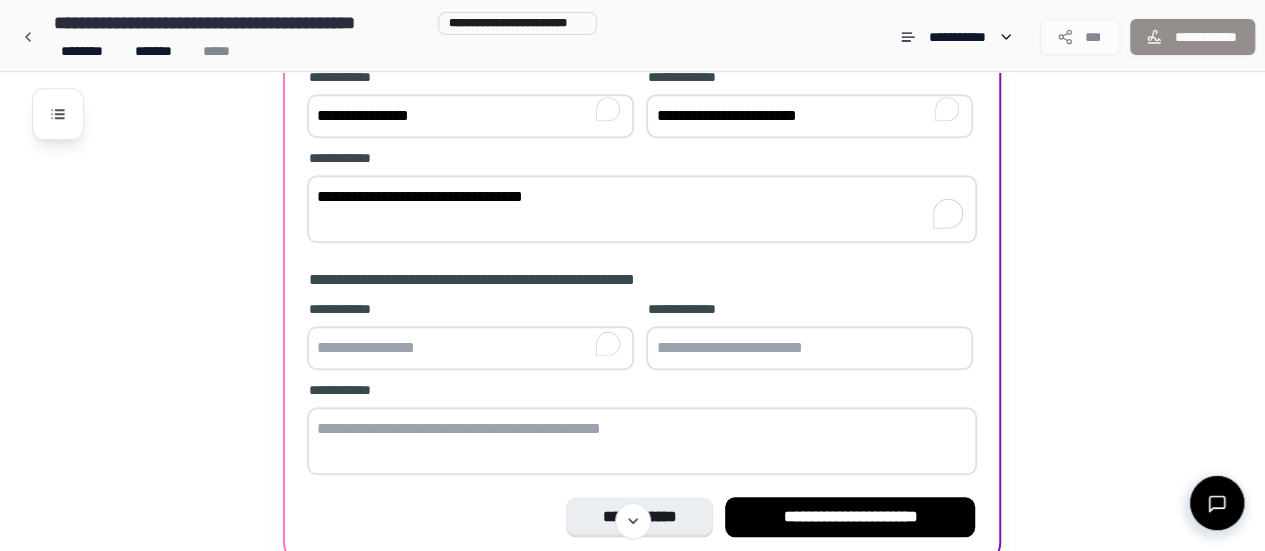 click at bounding box center [470, 348] 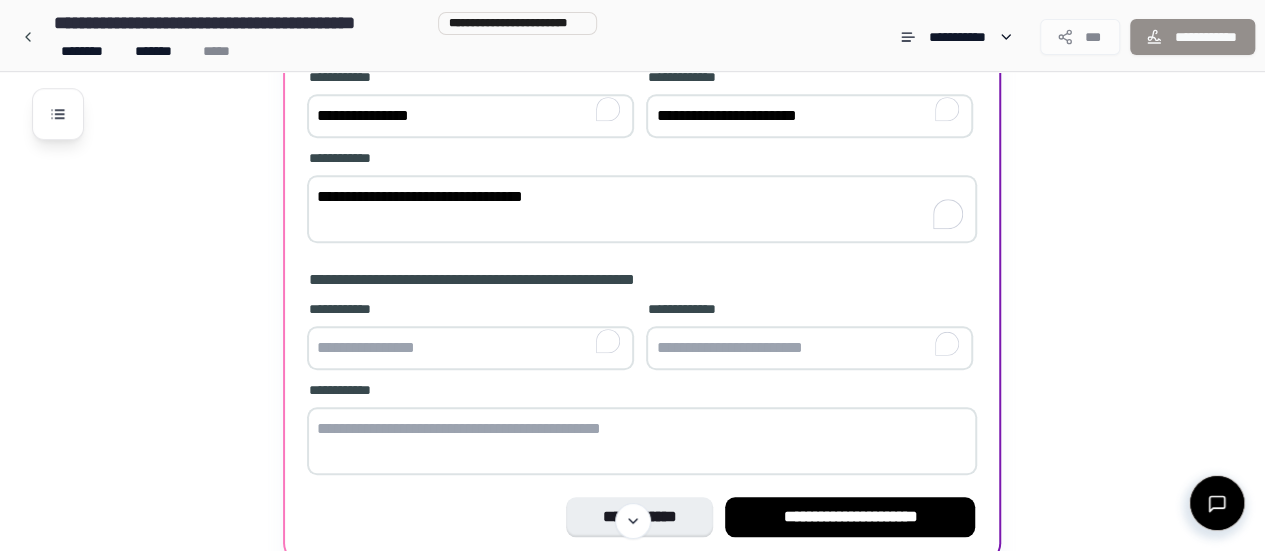 click at bounding box center [809, 348] 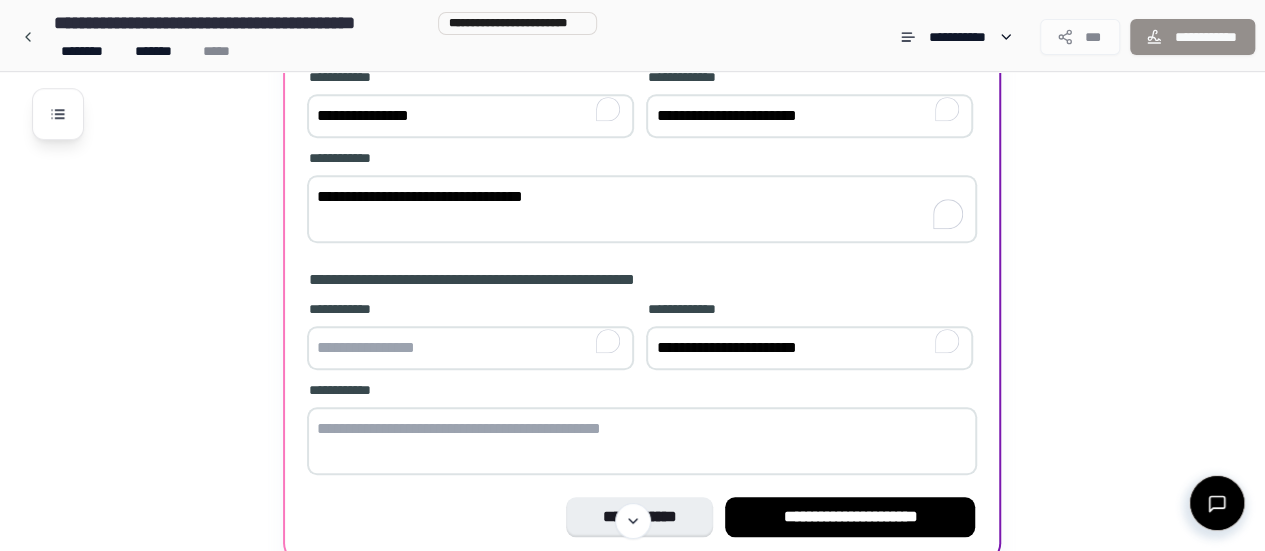 click on "**********" at bounding box center (809, 348) 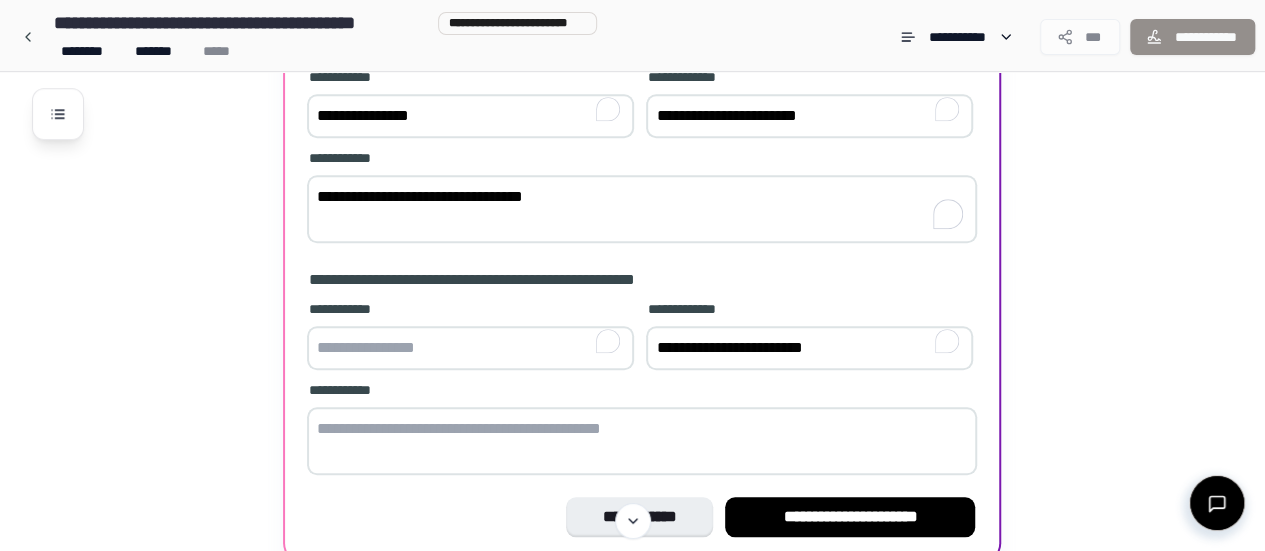 type on "**********" 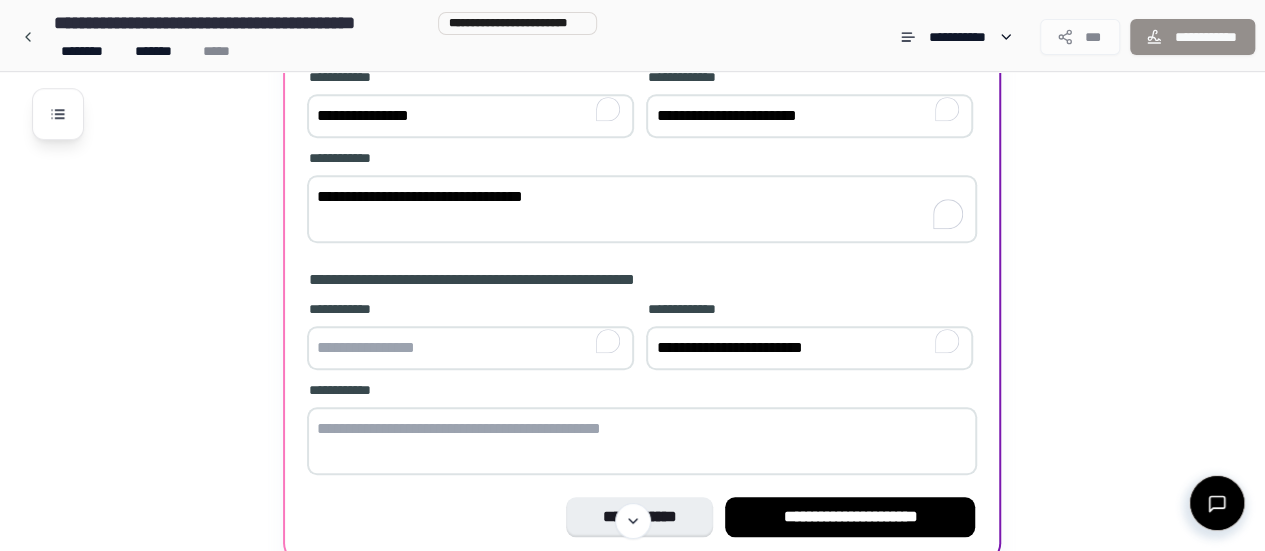 click at bounding box center [470, 348] 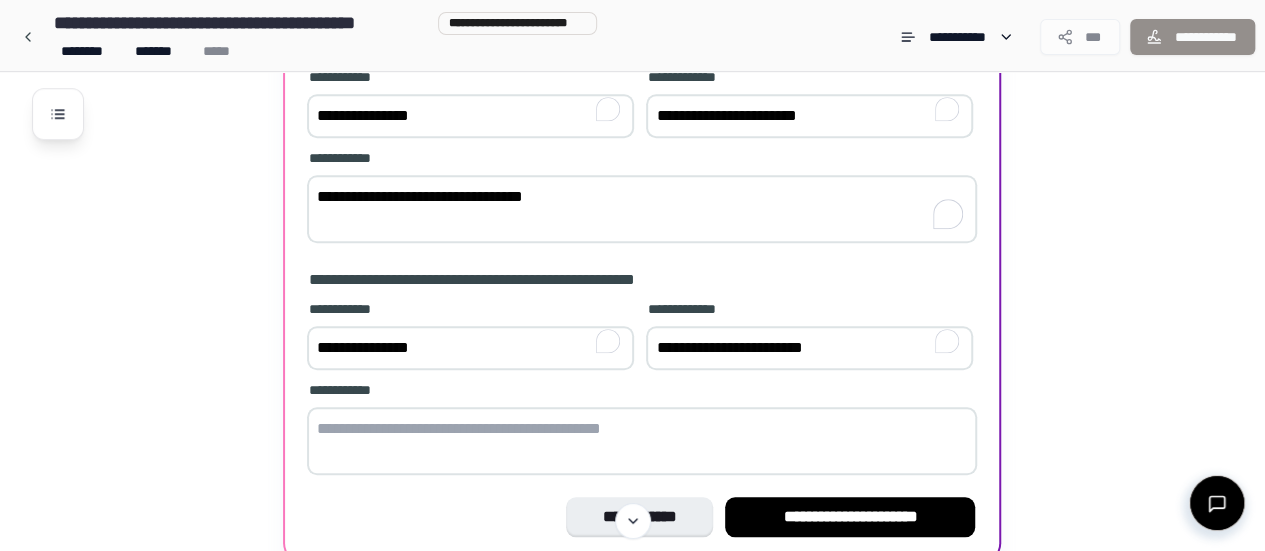 scroll, scrollTop: 689, scrollLeft: 0, axis: vertical 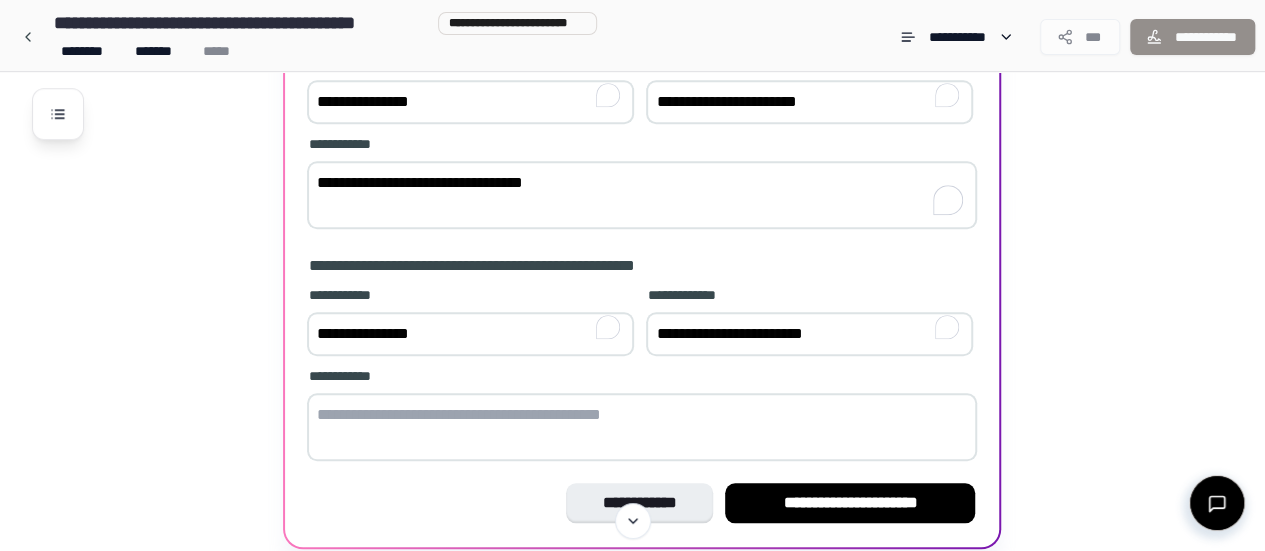 type on "**********" 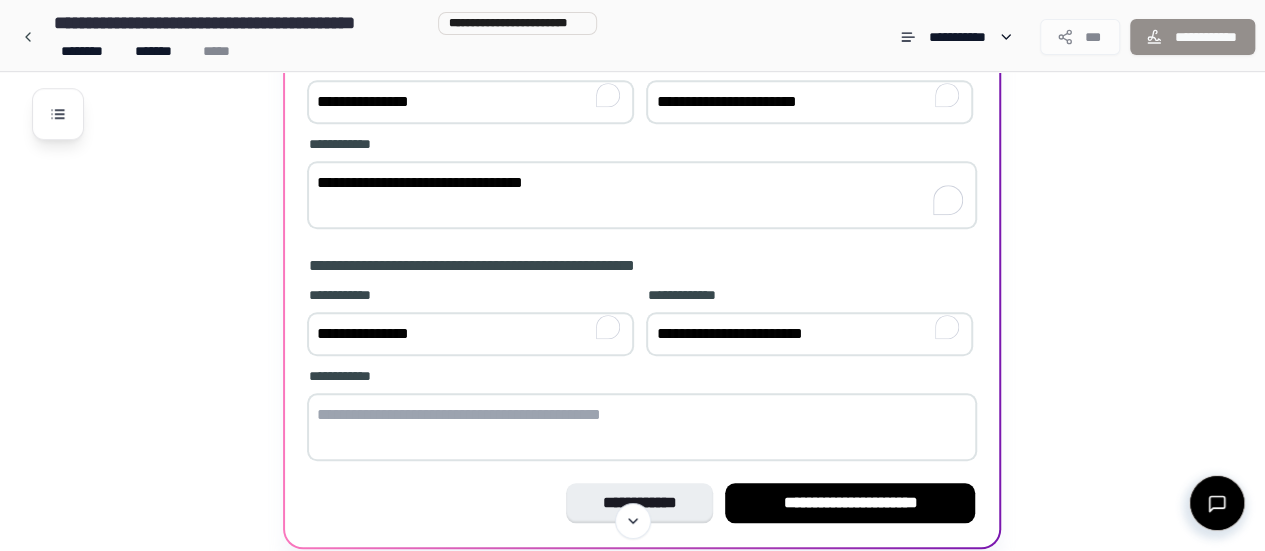 drag, startPoint x: 591, startPoint y: 181, endPoint x: 292, endPoint y: 177, distance: 299.02676 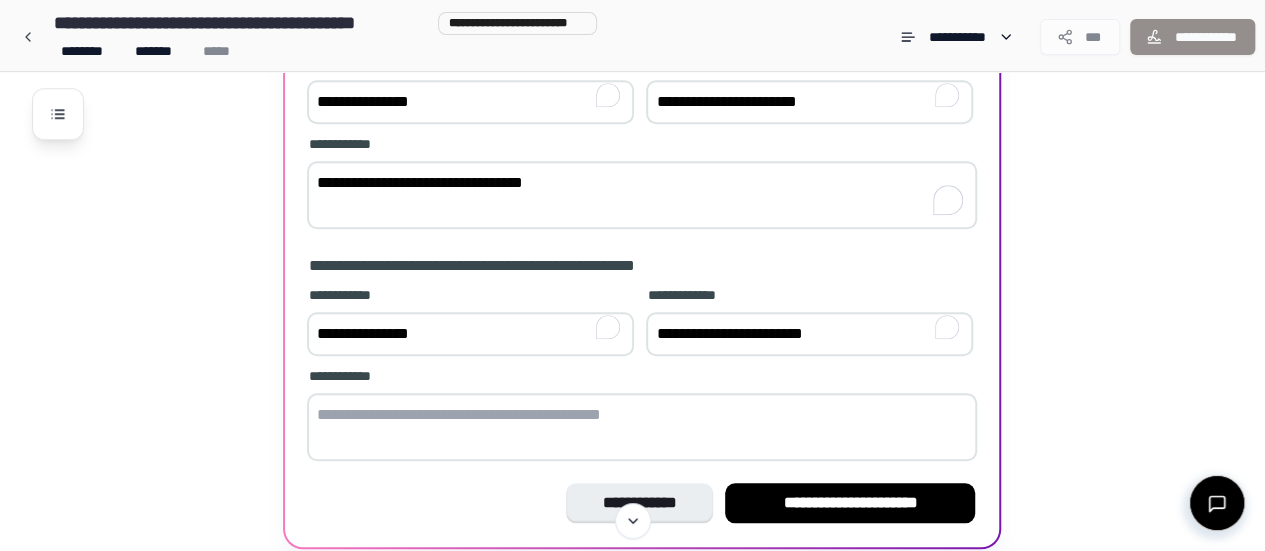 click on "**********" at bounding box center [642, 249] 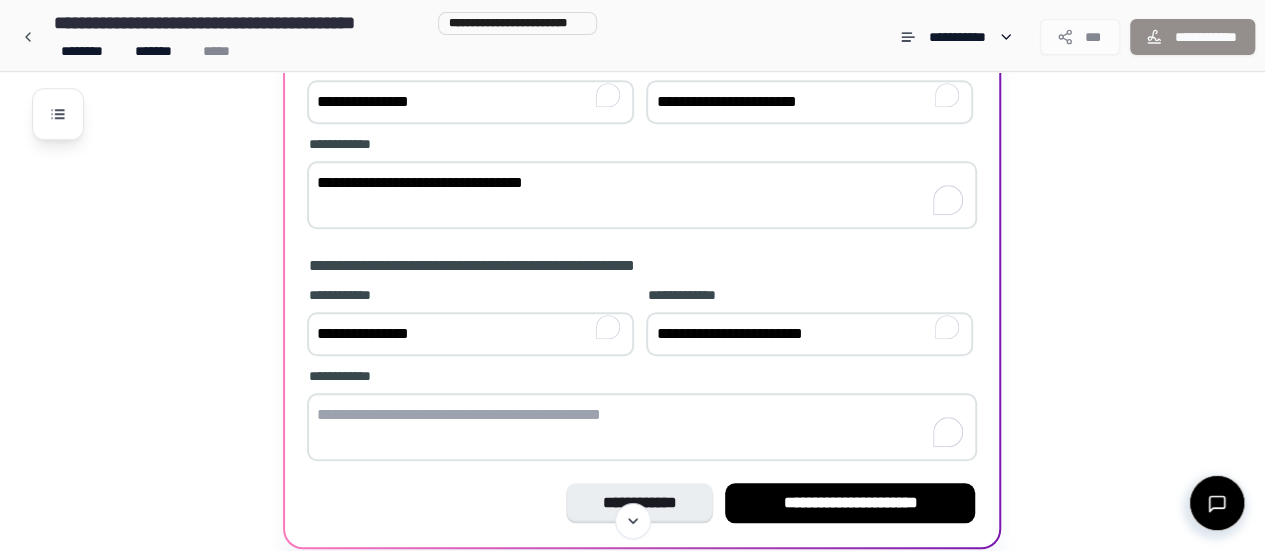 paste on "**********" 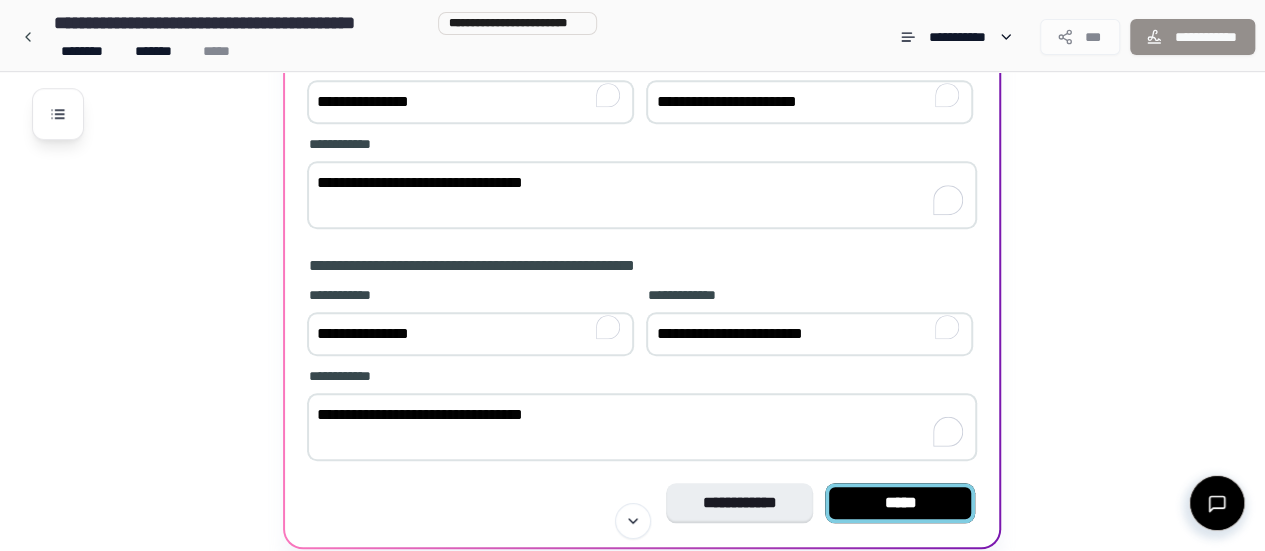 type on "**********" 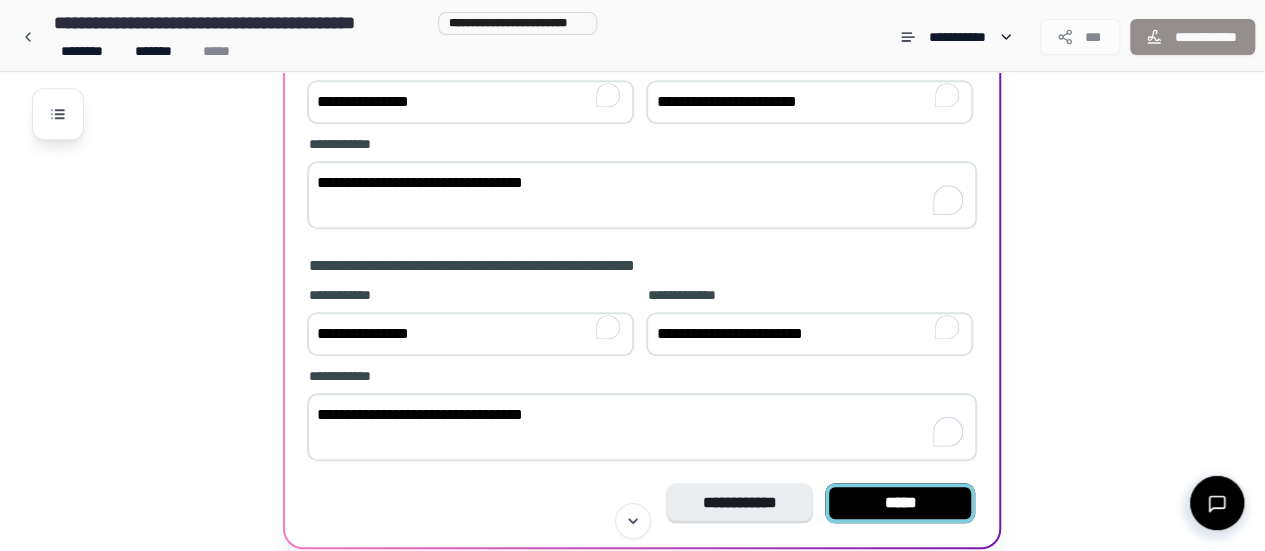 click on "*****" at bounding box center [900, 503] 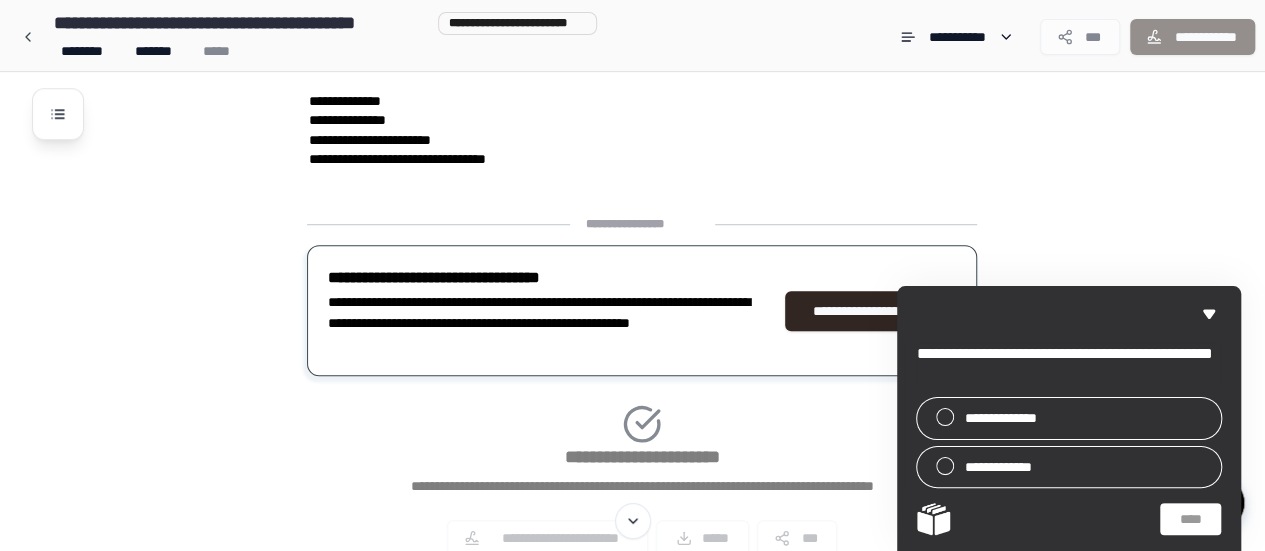 scroll, scrollTop: 619, scrollLeft: 0, axis: vertical 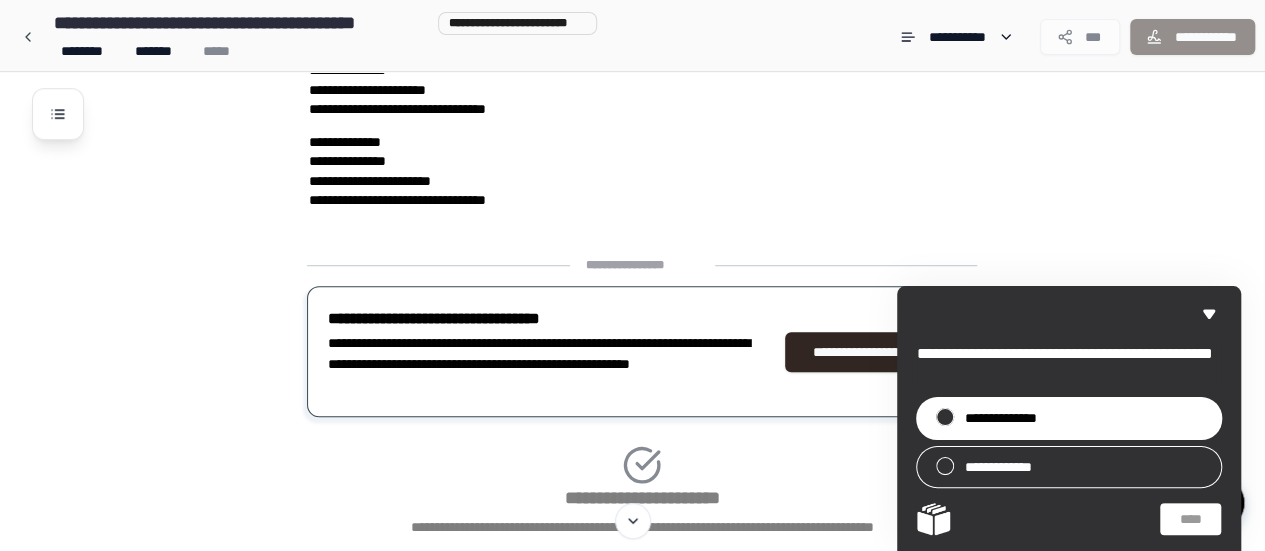 click on "**********" at bounding box center (1069, 418) 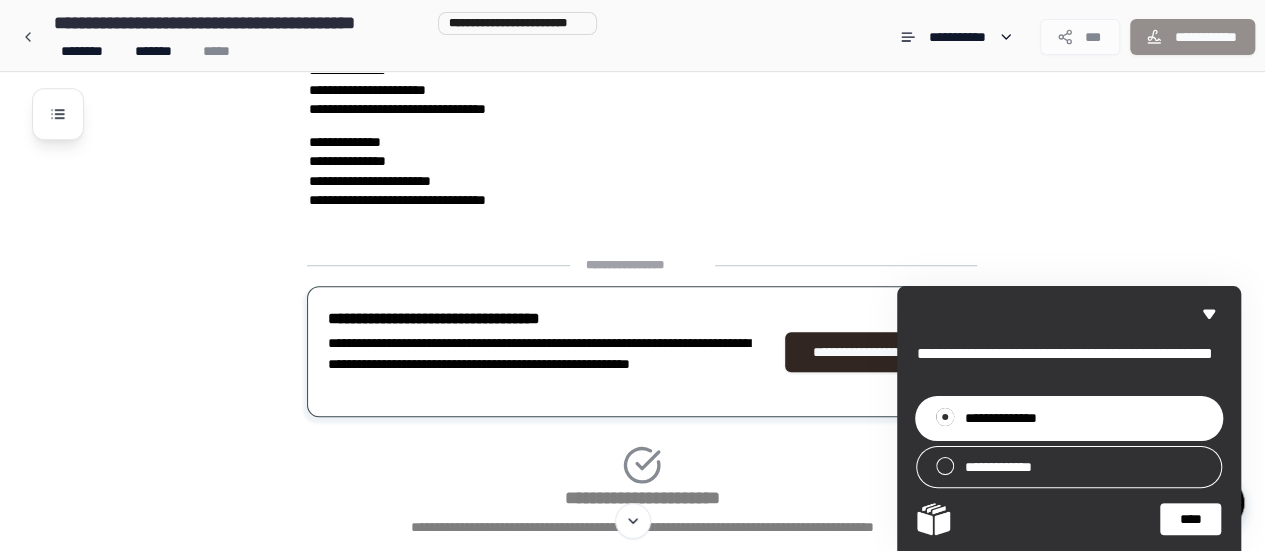 click on "****" at bounding box center [1190, 519] 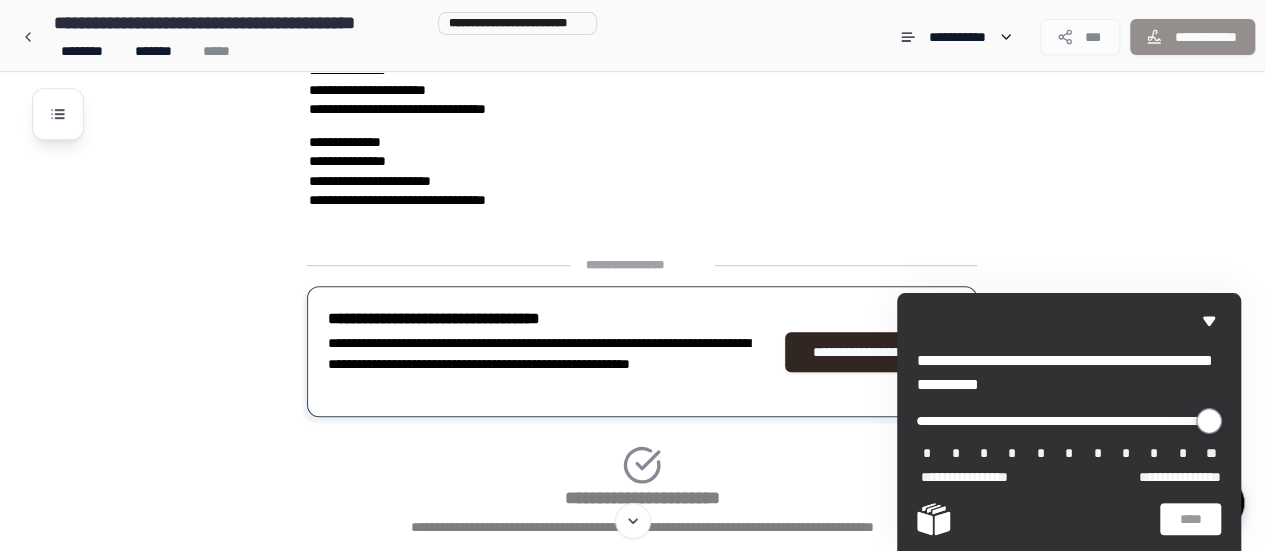 type on "**" 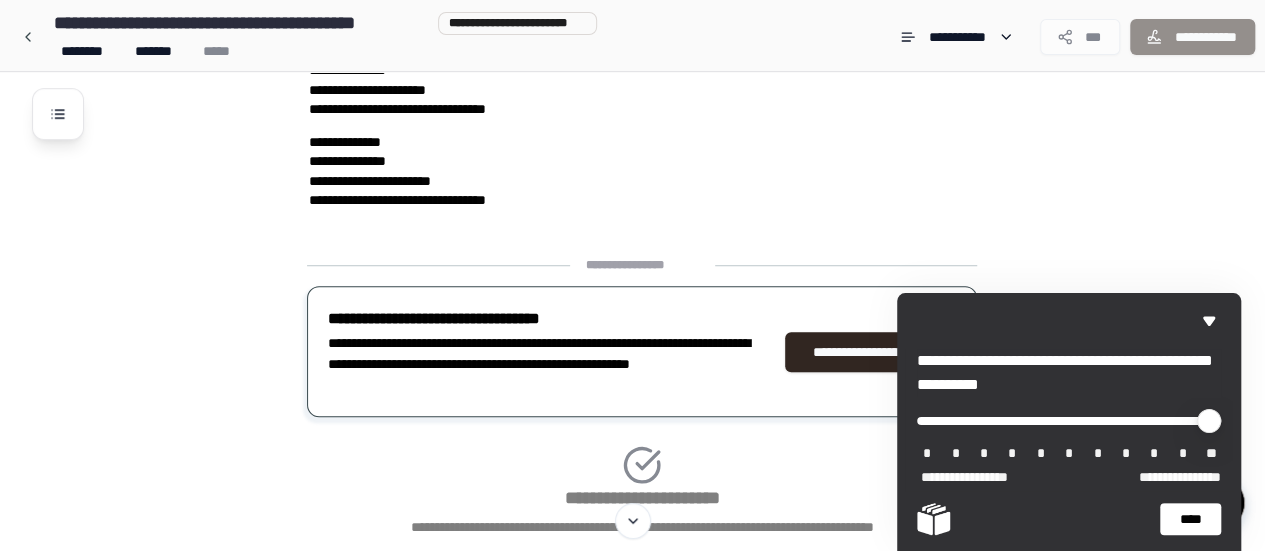 click on "****" at bounding box center (1190, 519) 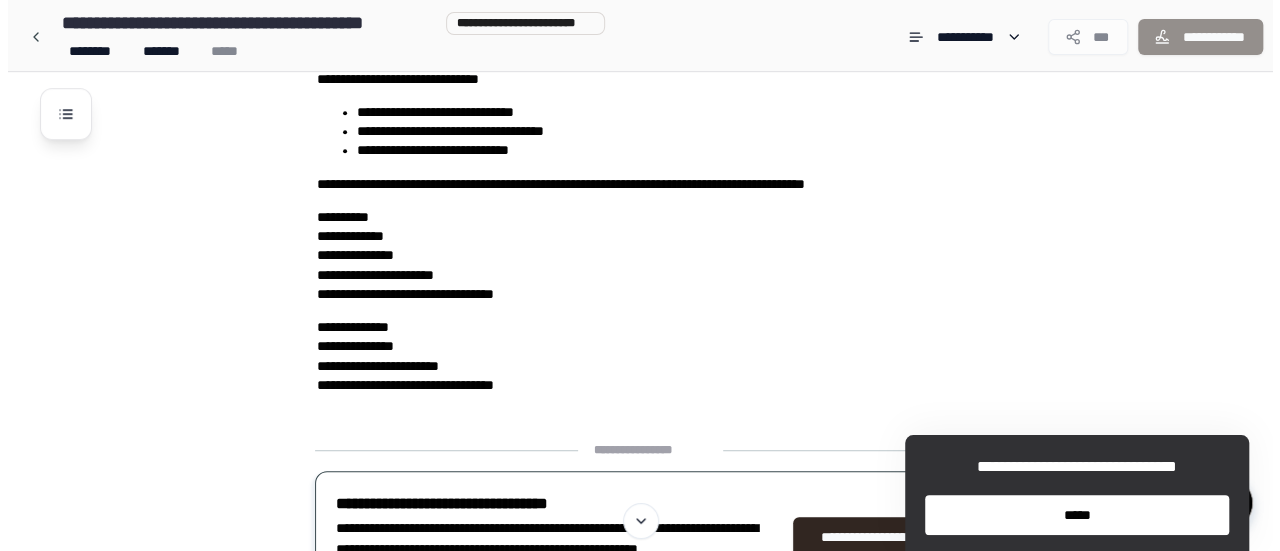 scroll, scrollTop: 435, scrollLeft: 0, axis: vertical 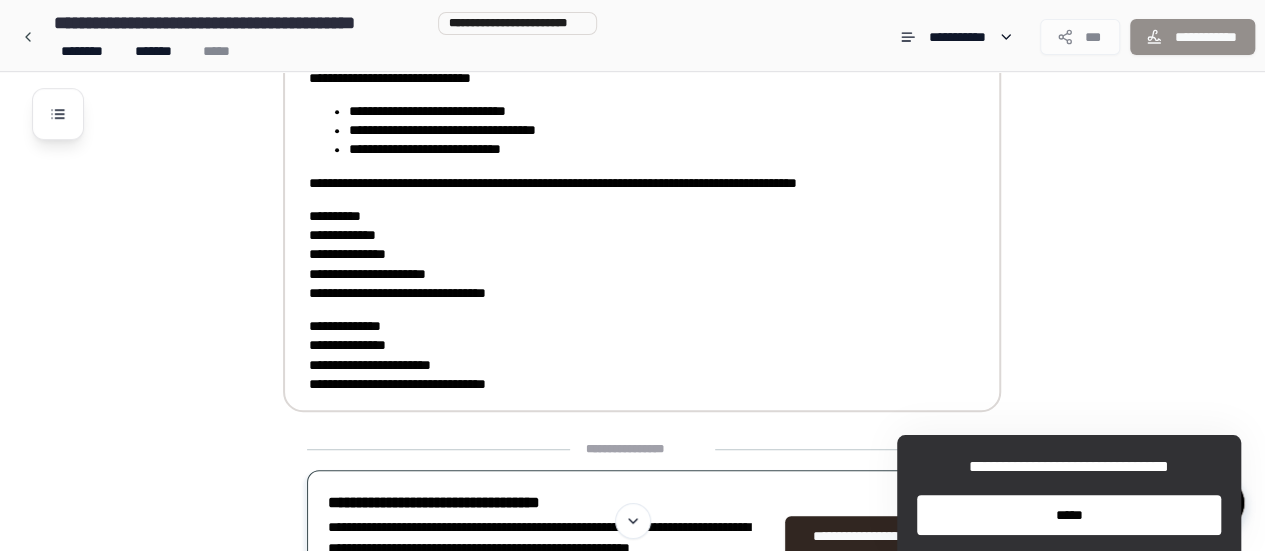 drag, startPoint x: 542, startPoint y: 380, endPoint x: 526, endPoint y: 381, distance: 16.03122 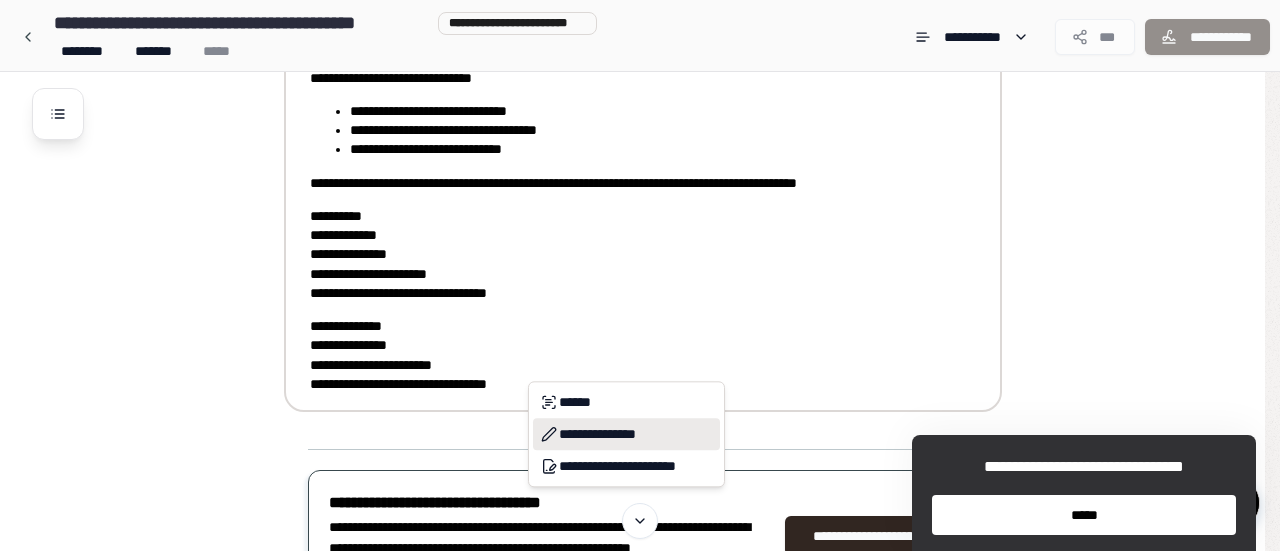 click on "**********" at bounding box center (626, 434) 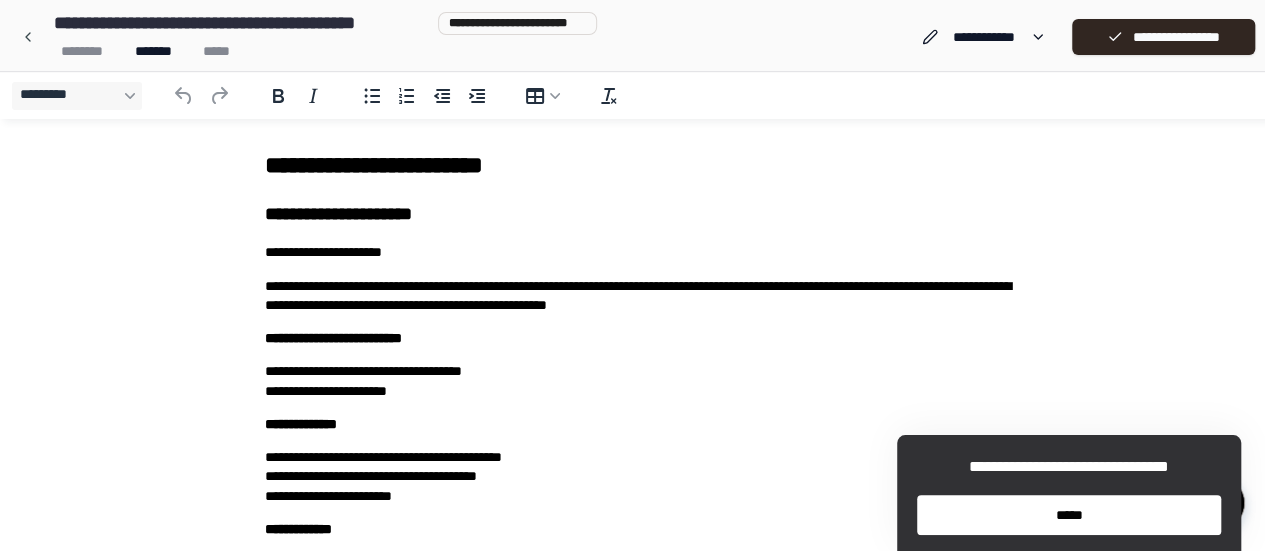 scroll, scrollTop: 0, scrollLeft: 0, axis: both 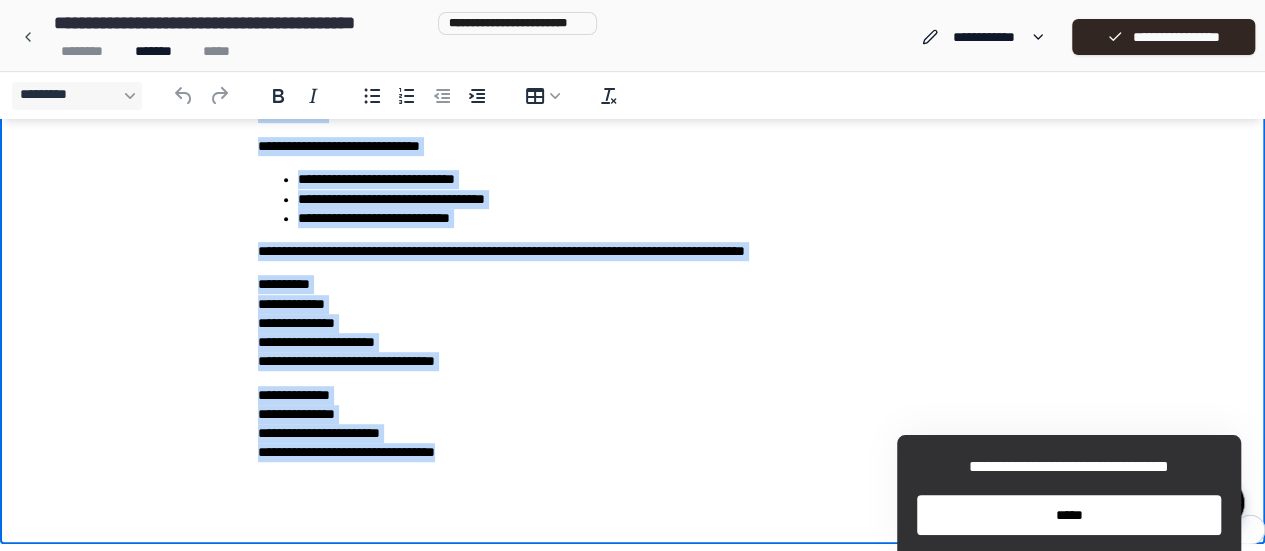 drag, startPoint x: 249, startPoint y: -258, endPoint x: 527, endPoint y: 481, distance: 789.56 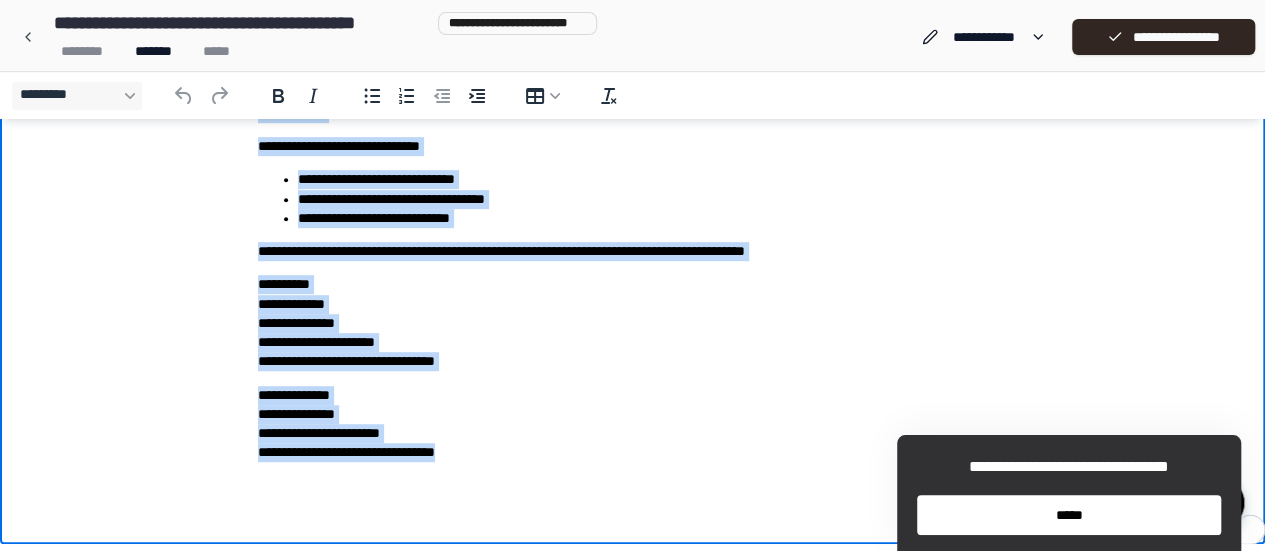 click on "**********" at bounding box center [633, 98] 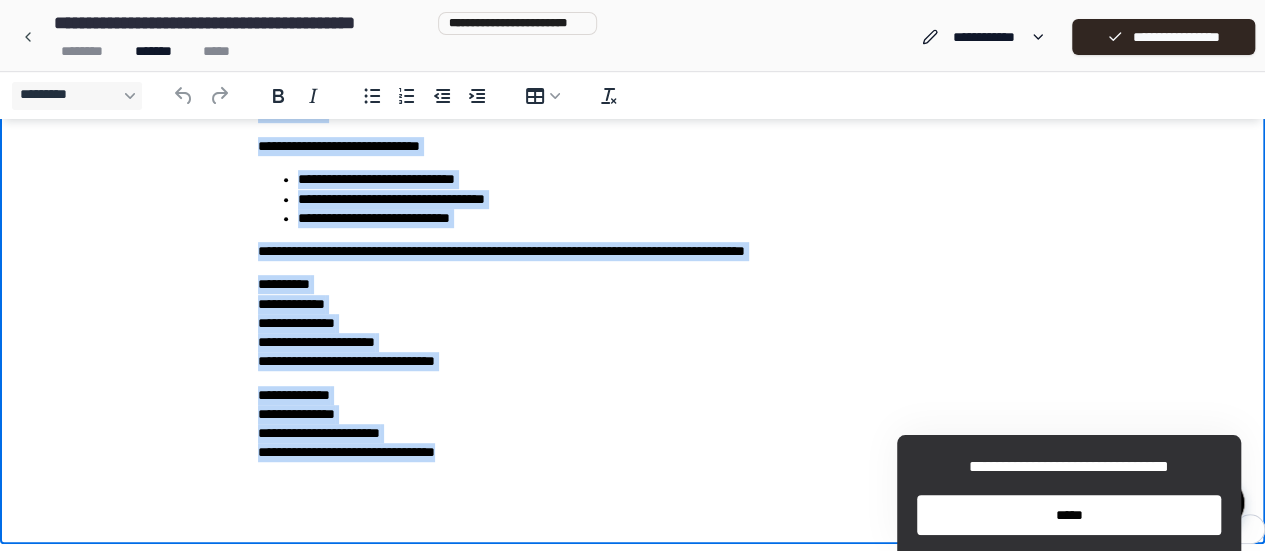 click on "**********" at bounding box center (633, 424) 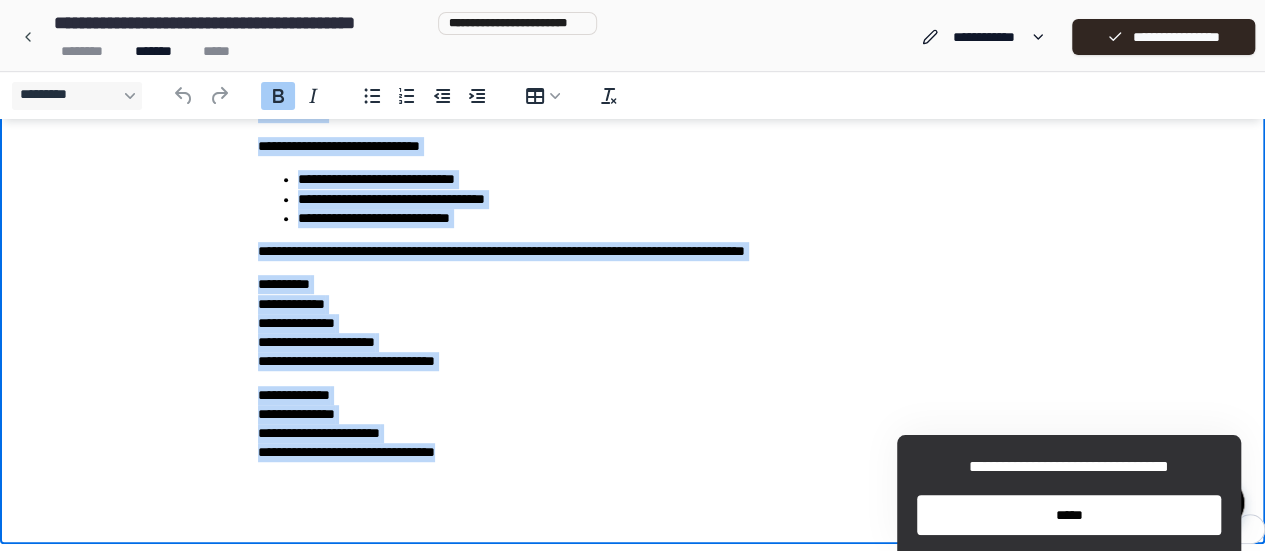 drag, startPoint x: 497, startPoint y: 448, endPoint x: 215, endPoint y: -191, distance: 698.45905 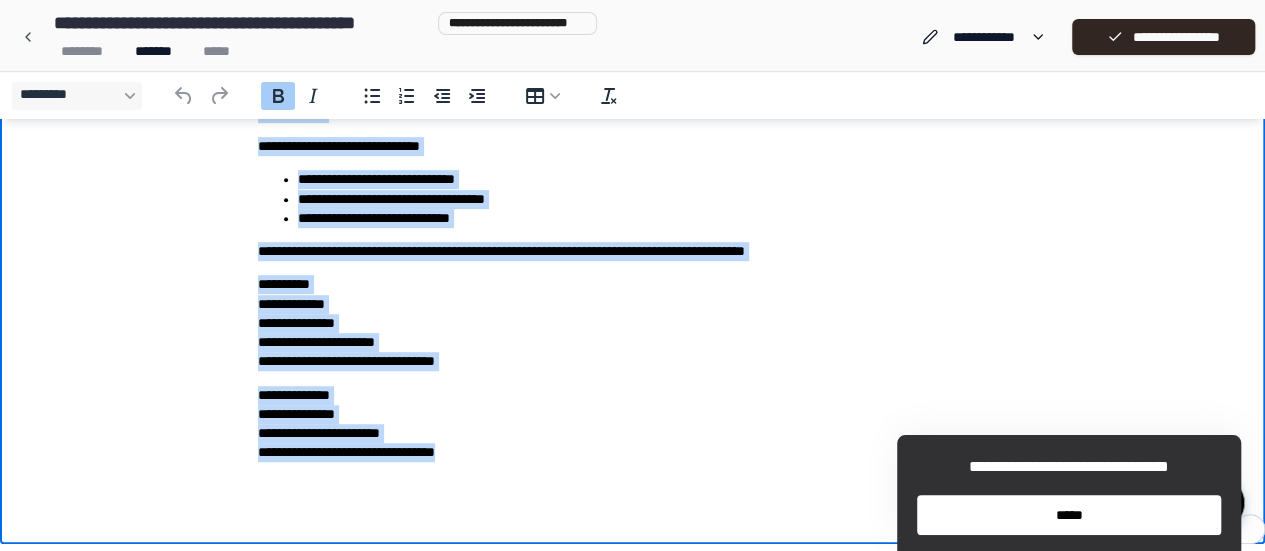 click on "**********" at bounding box center [632, 98] 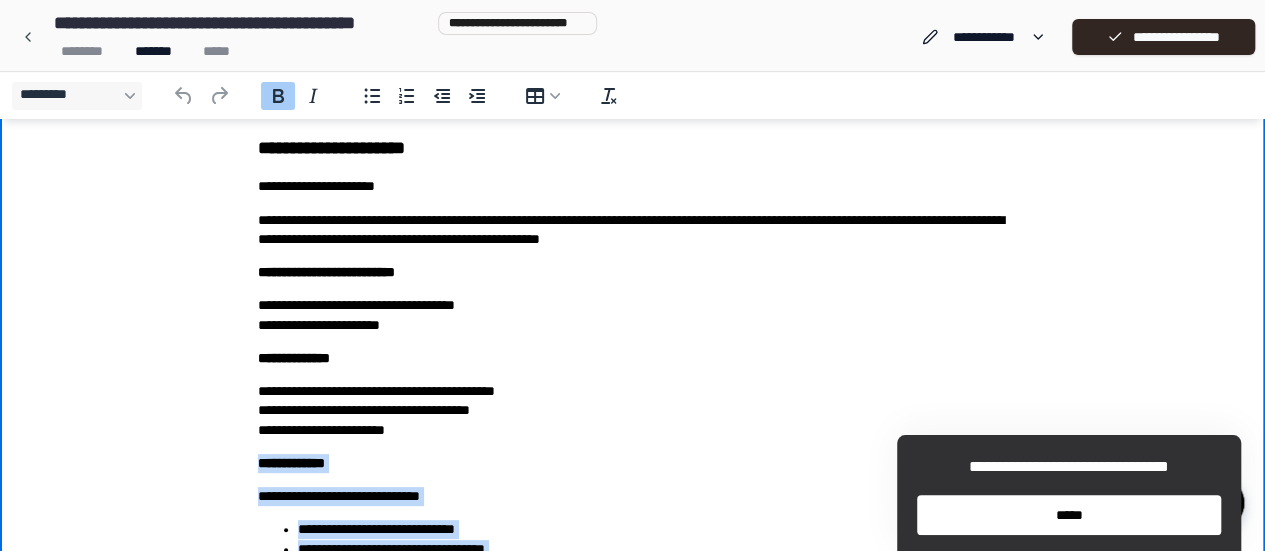 scroll, scrollTop: 0, scrollLeft: 0, axis: both 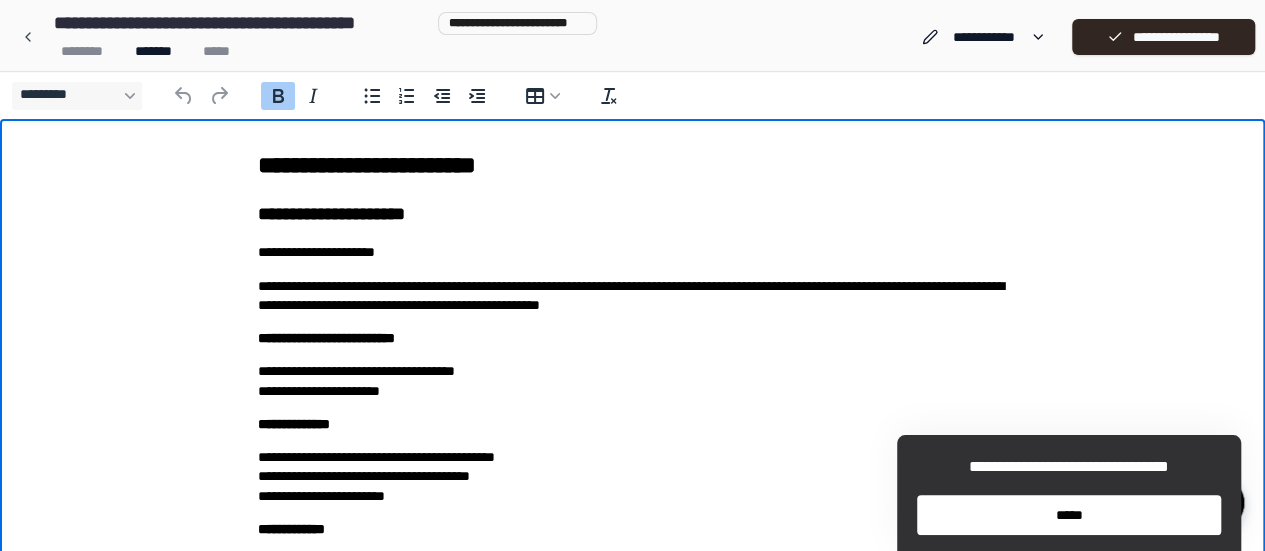 click on "**********" at bounding box center (633, 215) 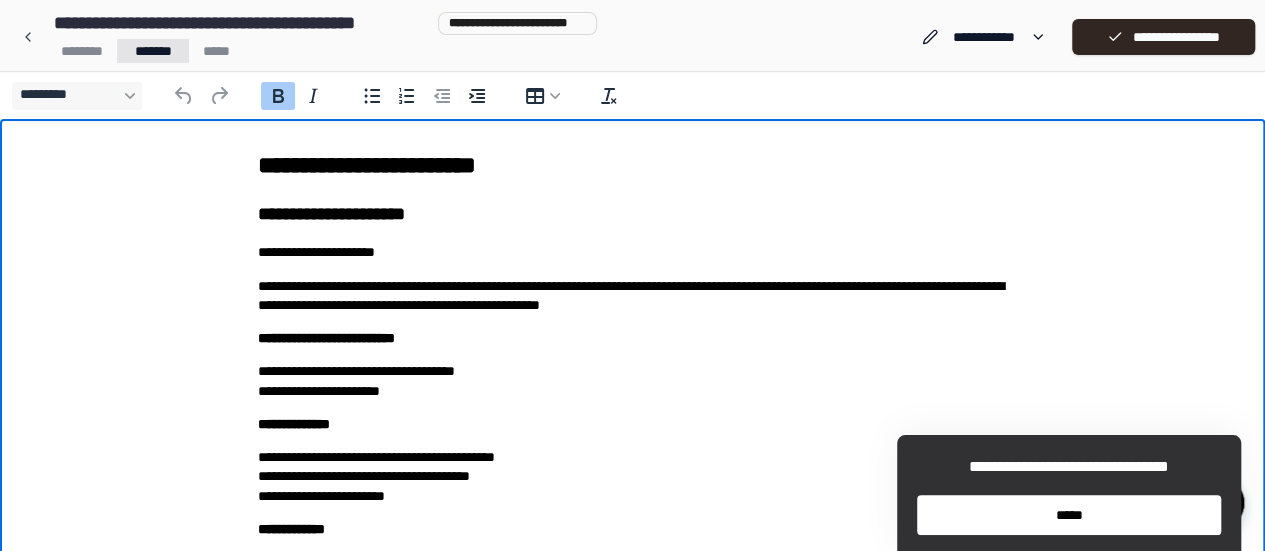 click on "**********" at bounding box center [632, 484] 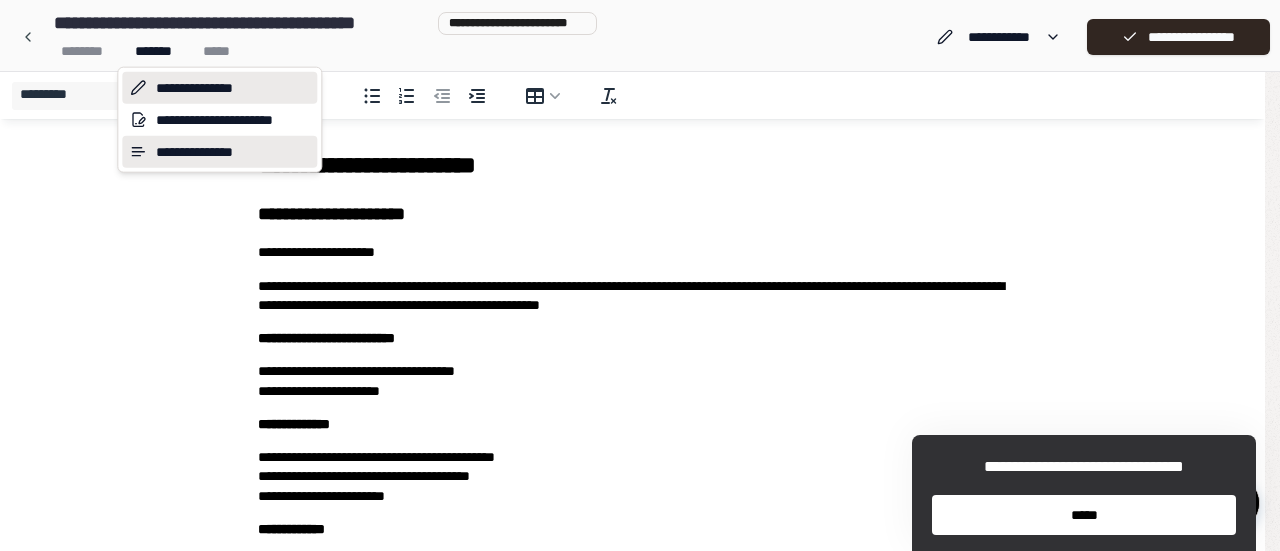 click on "**********" at bounding box center [219, 152] 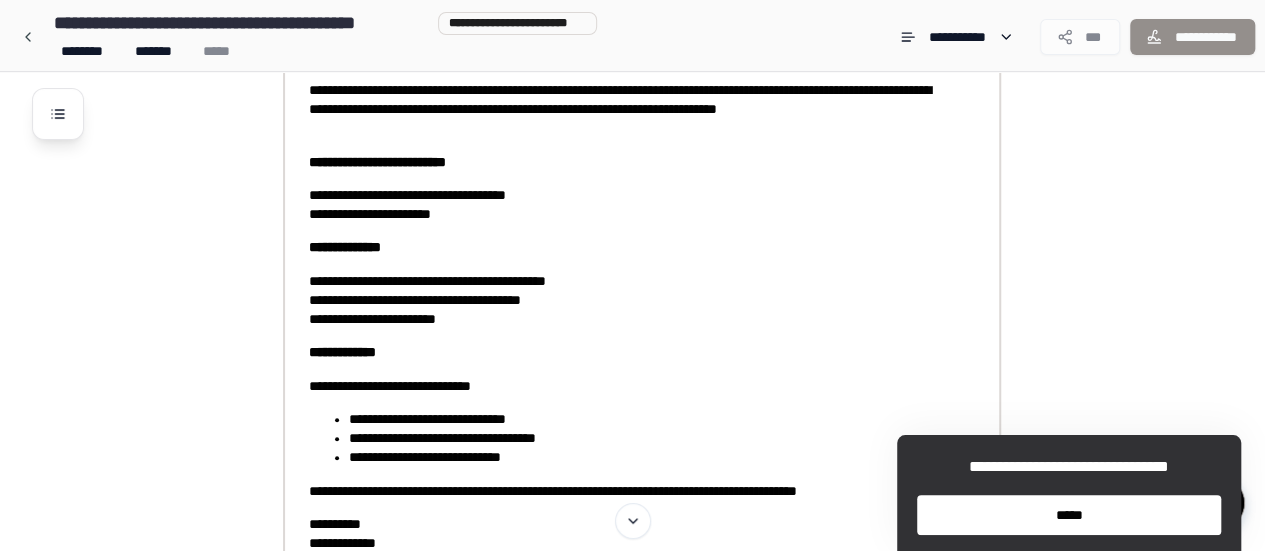 scroll, scrollTop: 0, scrollLeft: 0, axis: both 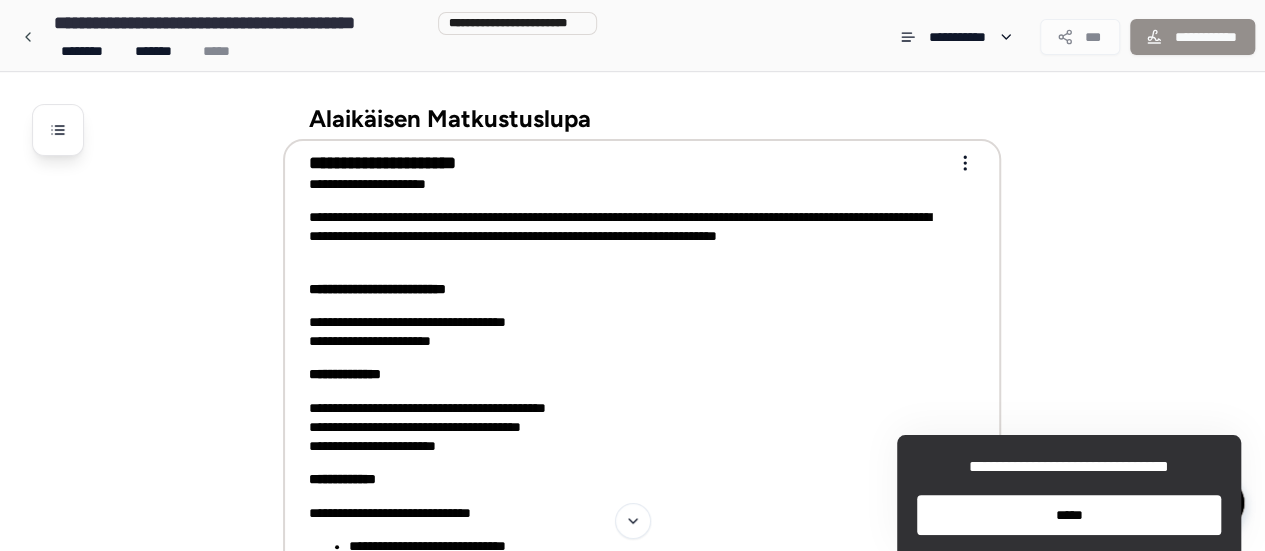 click on "**********" at bounding box center [632, 650] 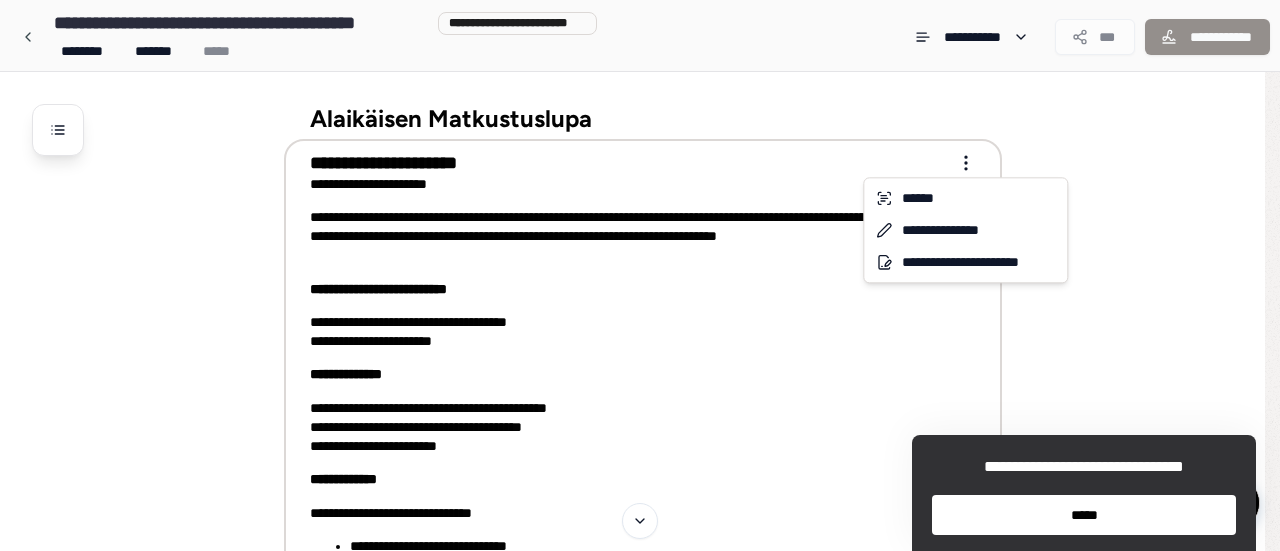 click on "**********" at bounding box center [640, 650] 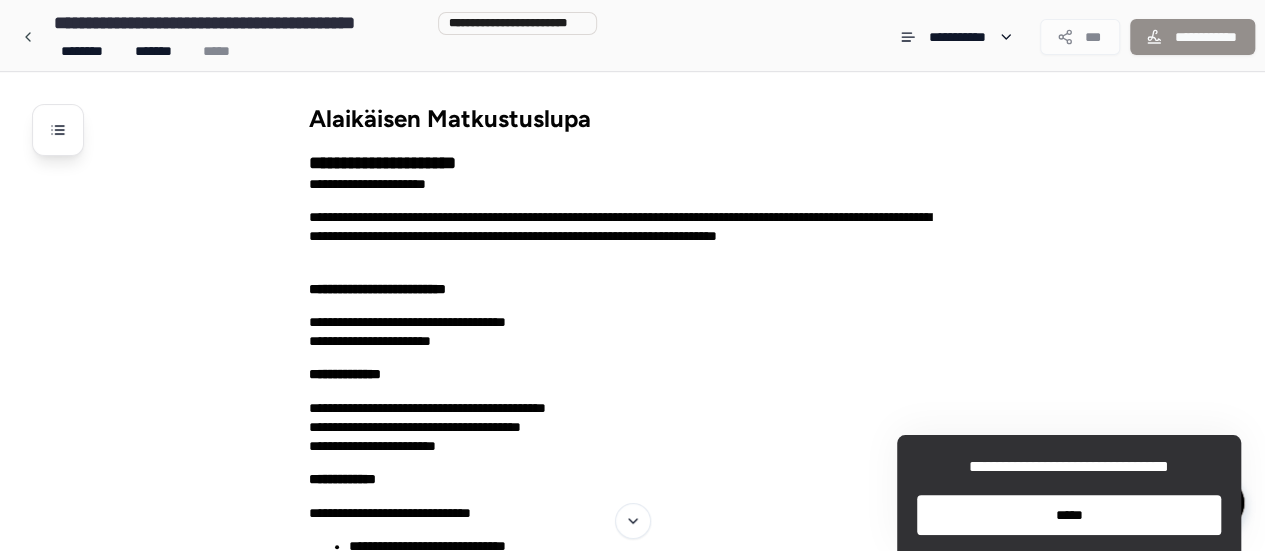 click on "**********" at bounding box center [1192, 37] 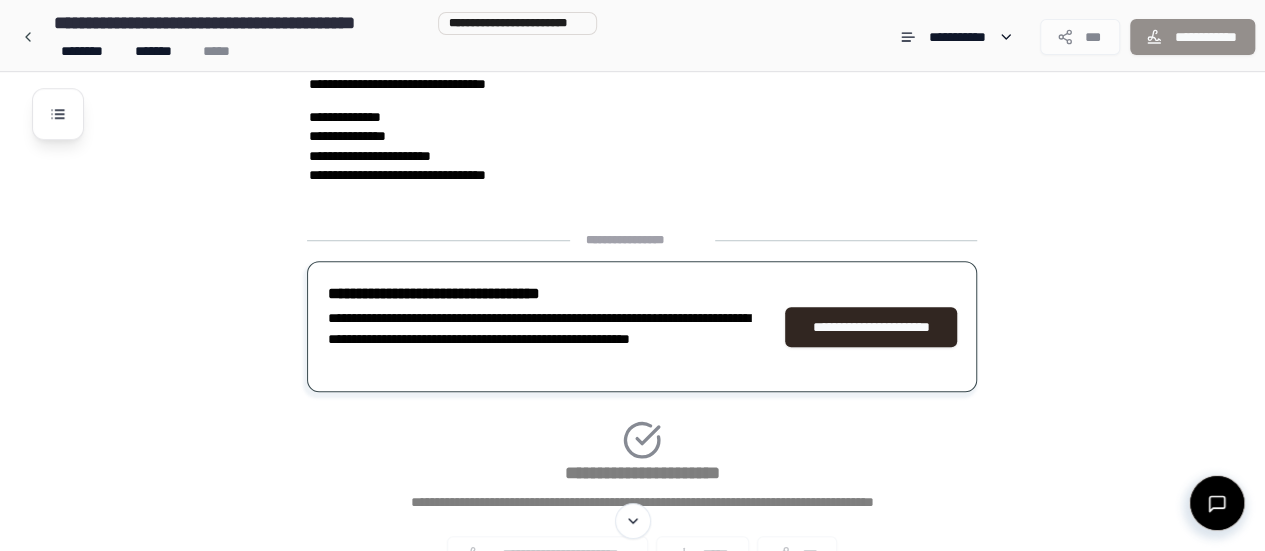 scroll, scrollTop: 748, scrollLeft: 0, axis: vertical 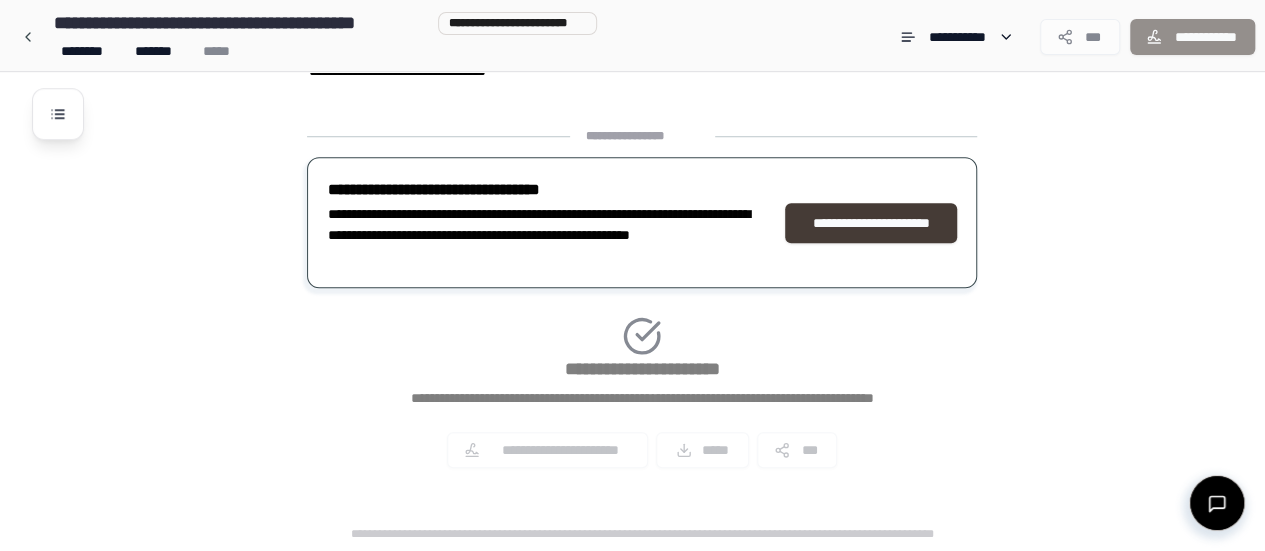 click on "**********" at bounding box center [871, 223] 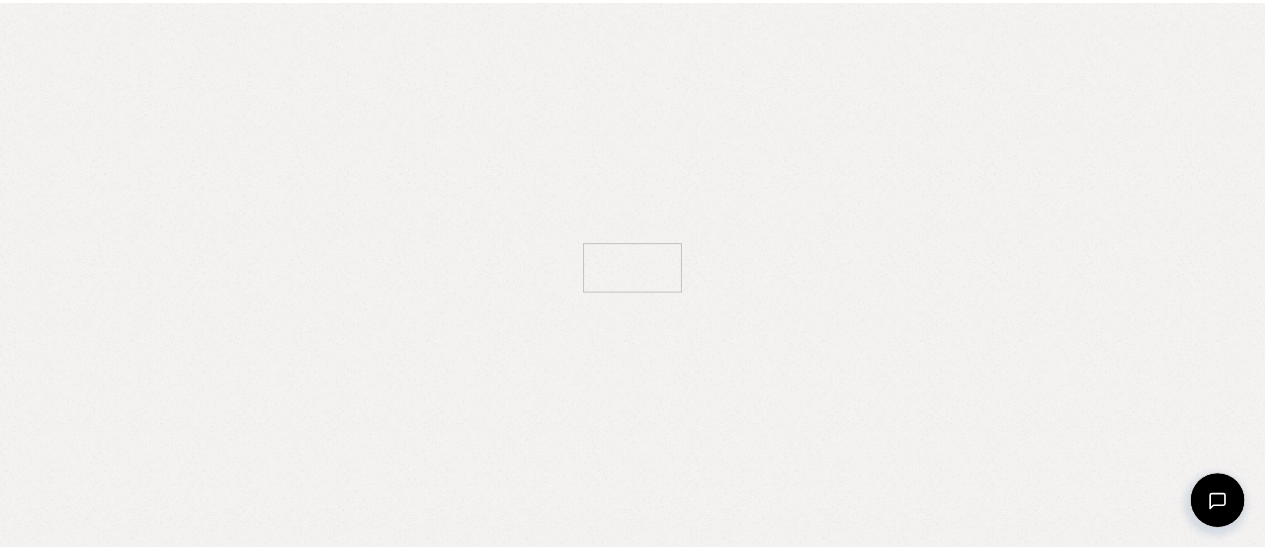 scroll, scrollTop: 0, scrollLeft: 0, axis: both 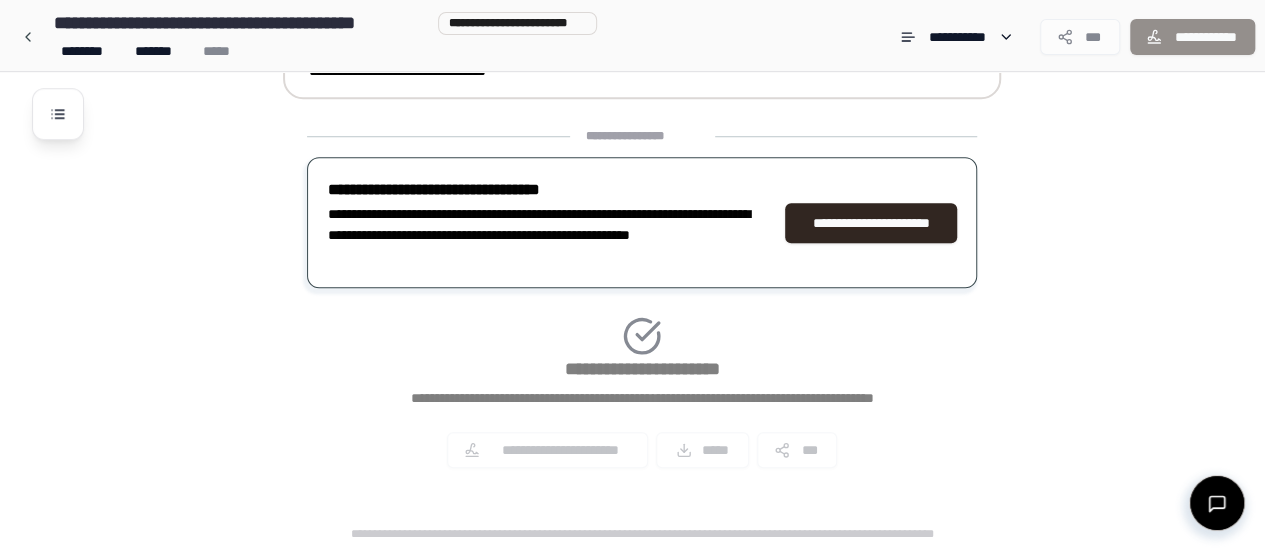 drag, startPoint x: 306, startPoint y: 119, endPoint x: 526, endPoint y: 85, distance: 222.61177 